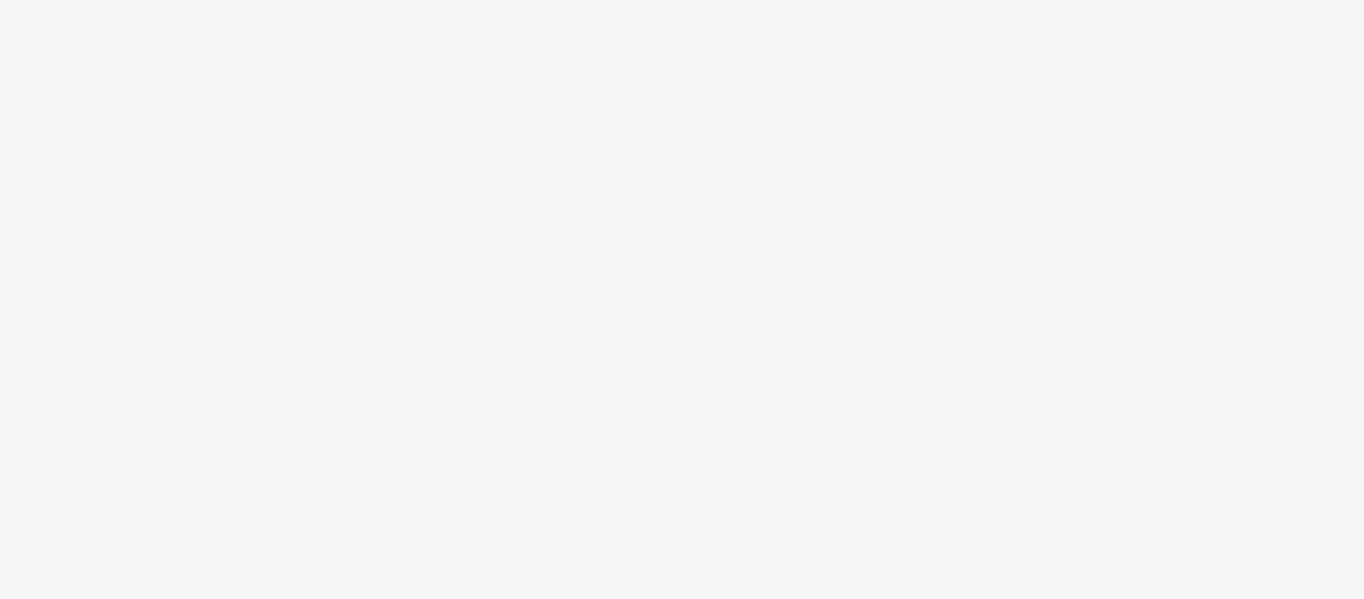 scroll, scrollTop: 0, scrollLeft: 0, axis: both 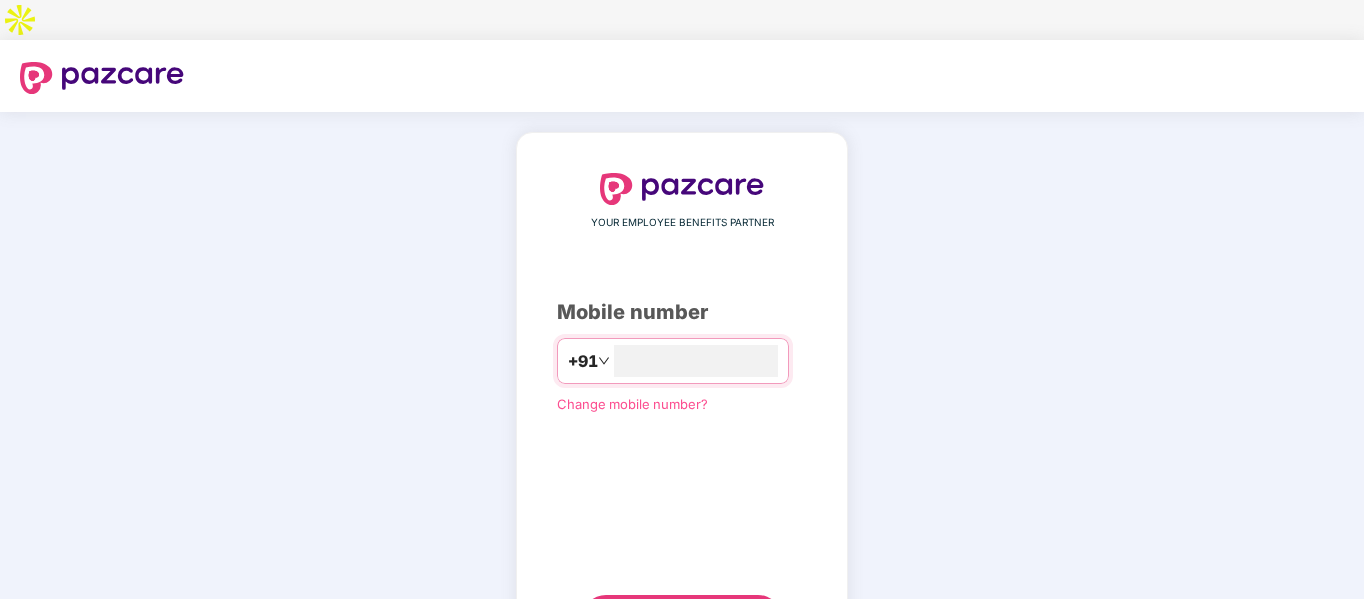 type on "**********" 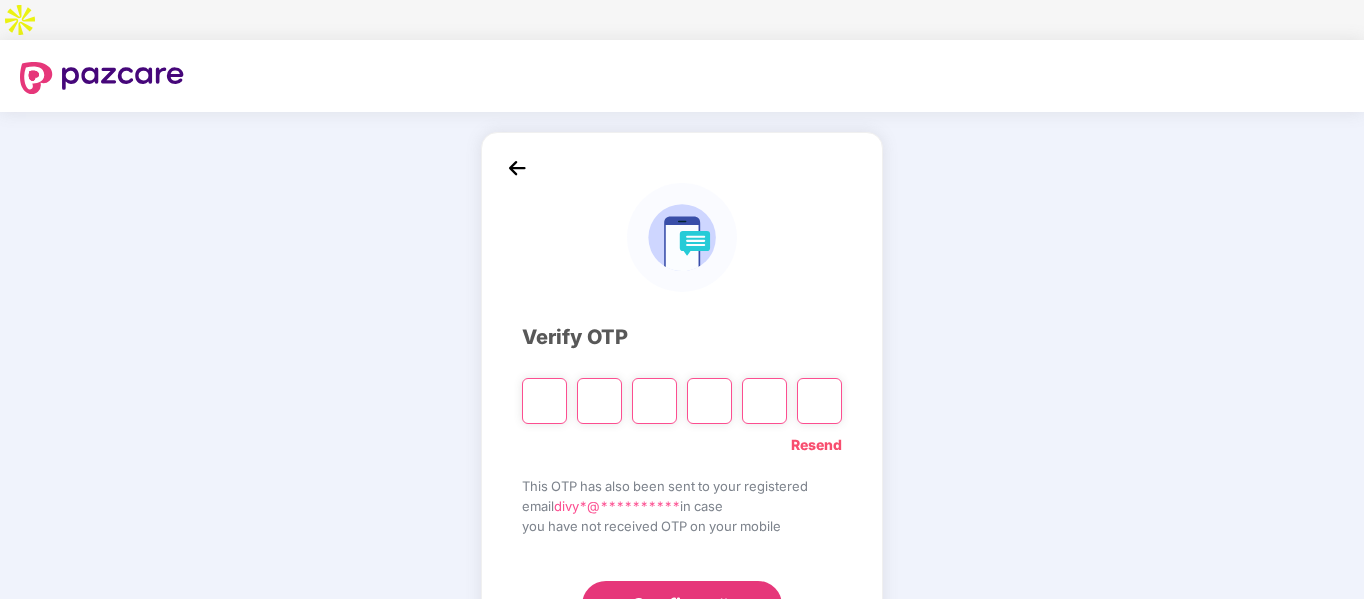 type on "*" 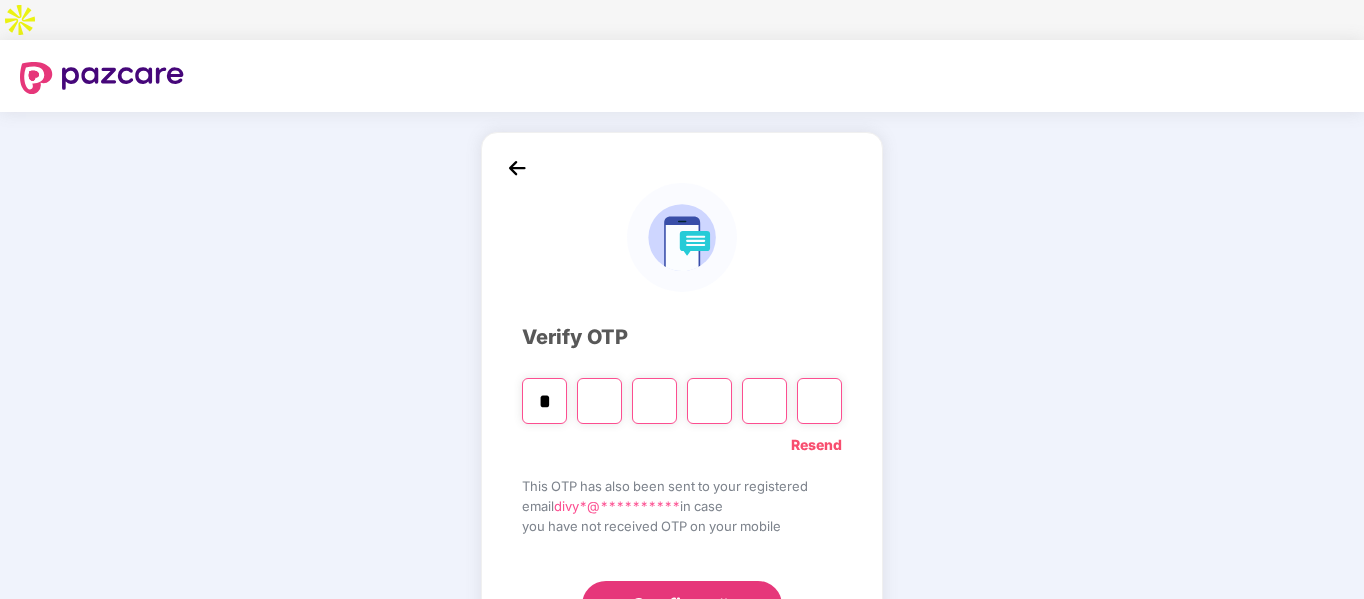 type on "*" 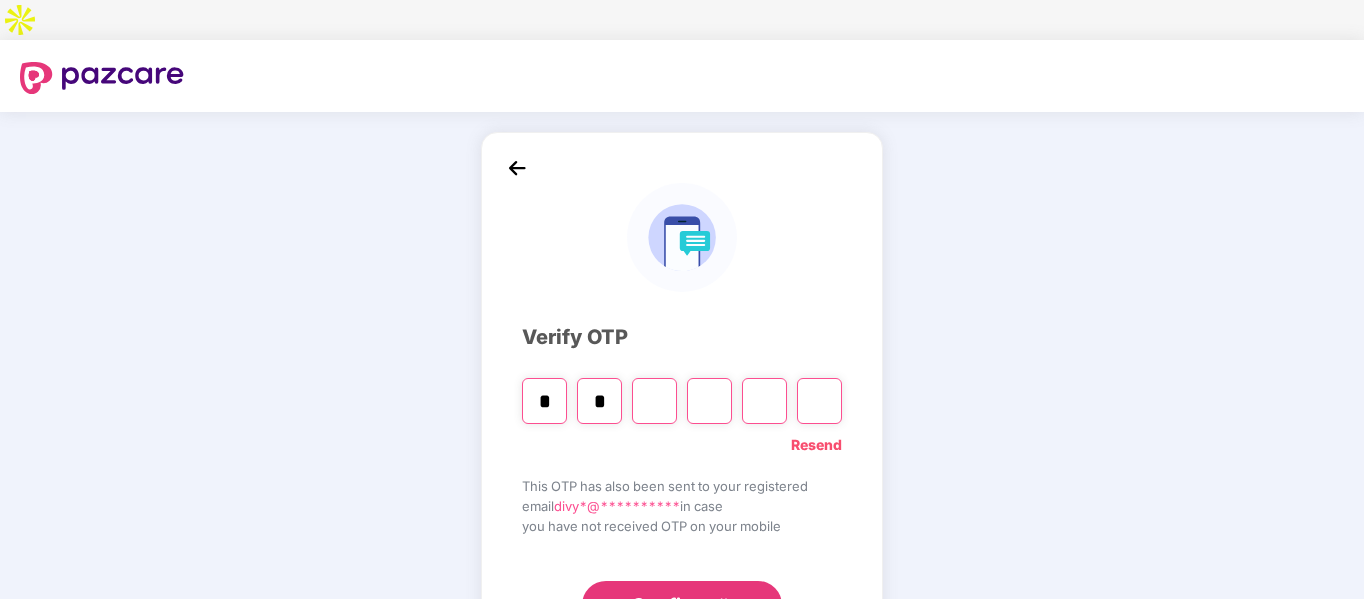 type on "*" 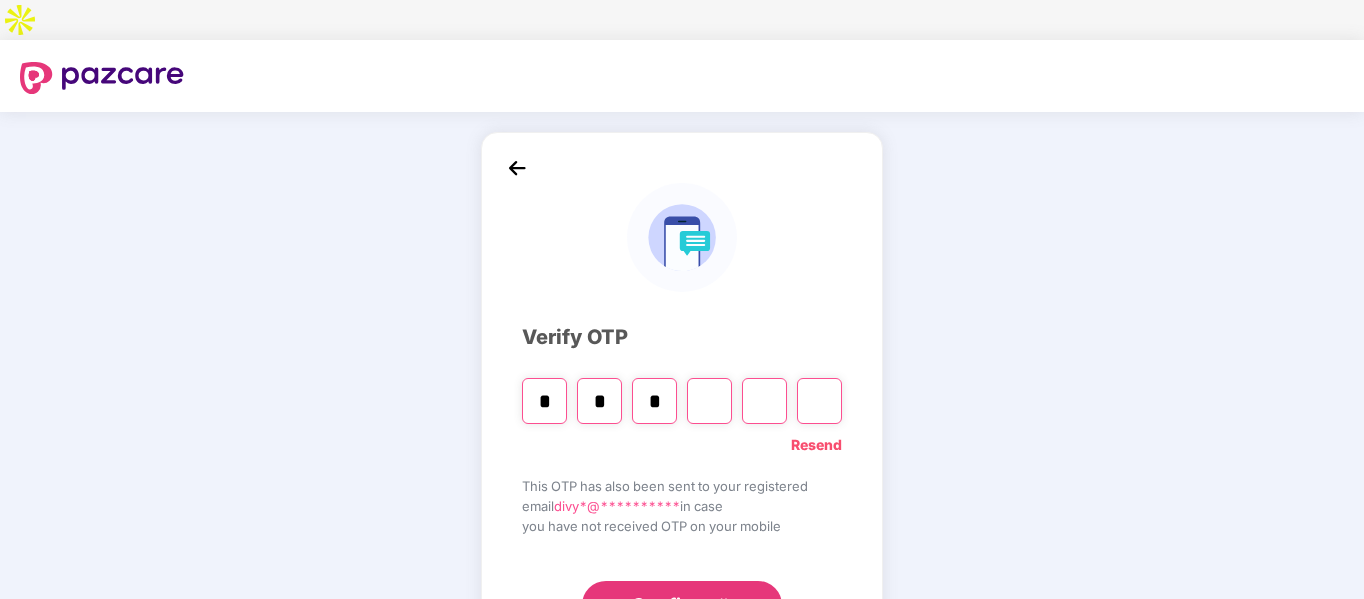 type on "*" 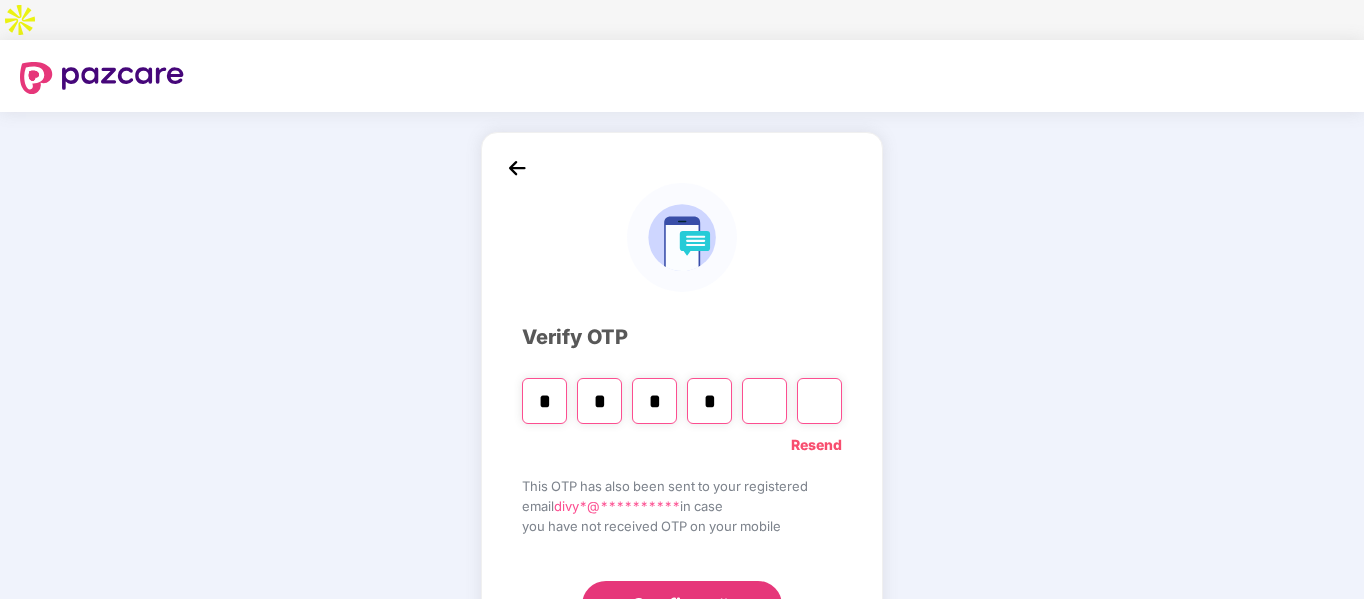 type on "*" 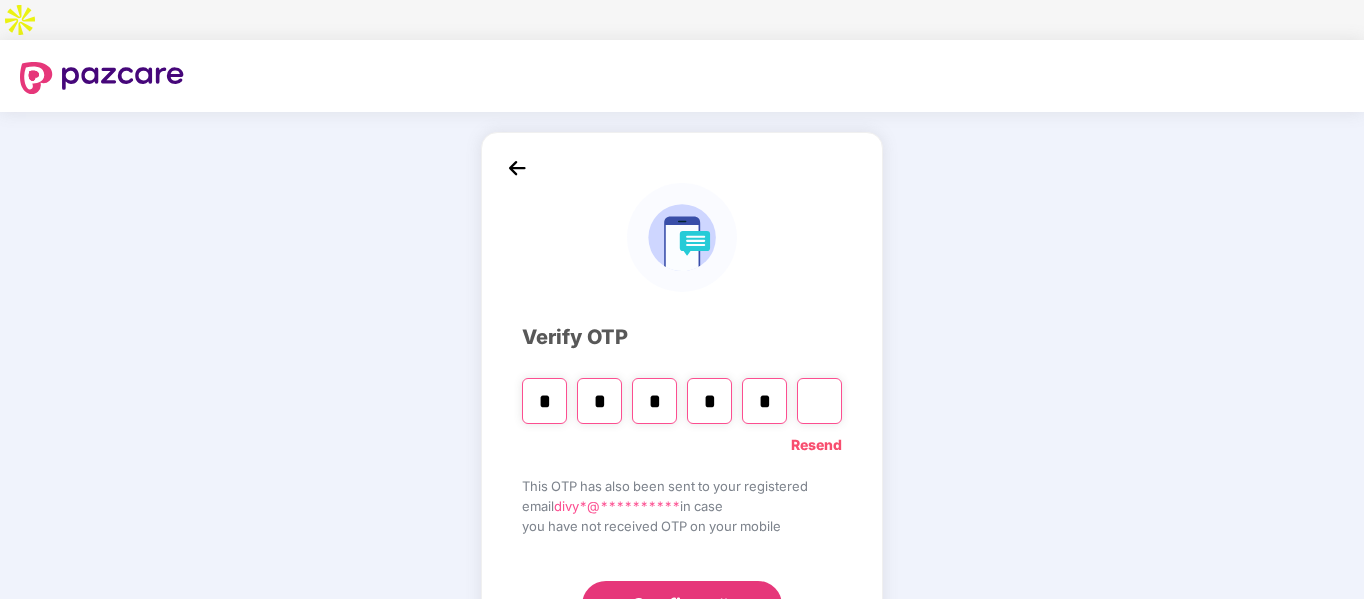 type on "*" 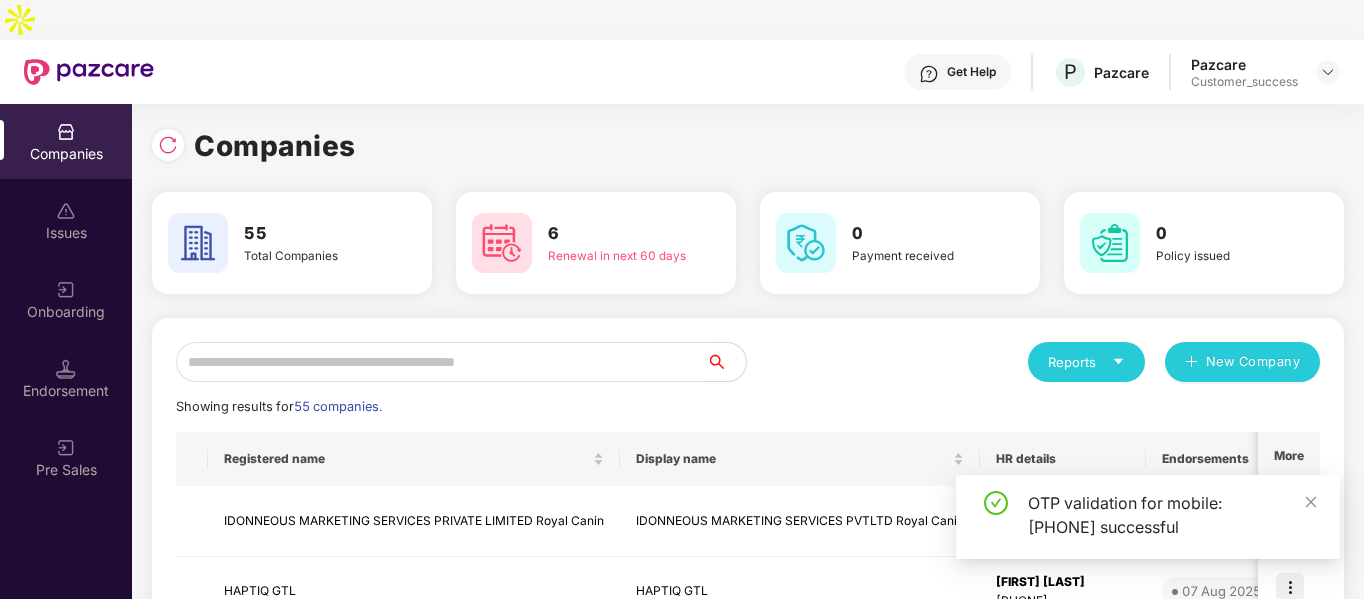click at bounding box center (441, 362) 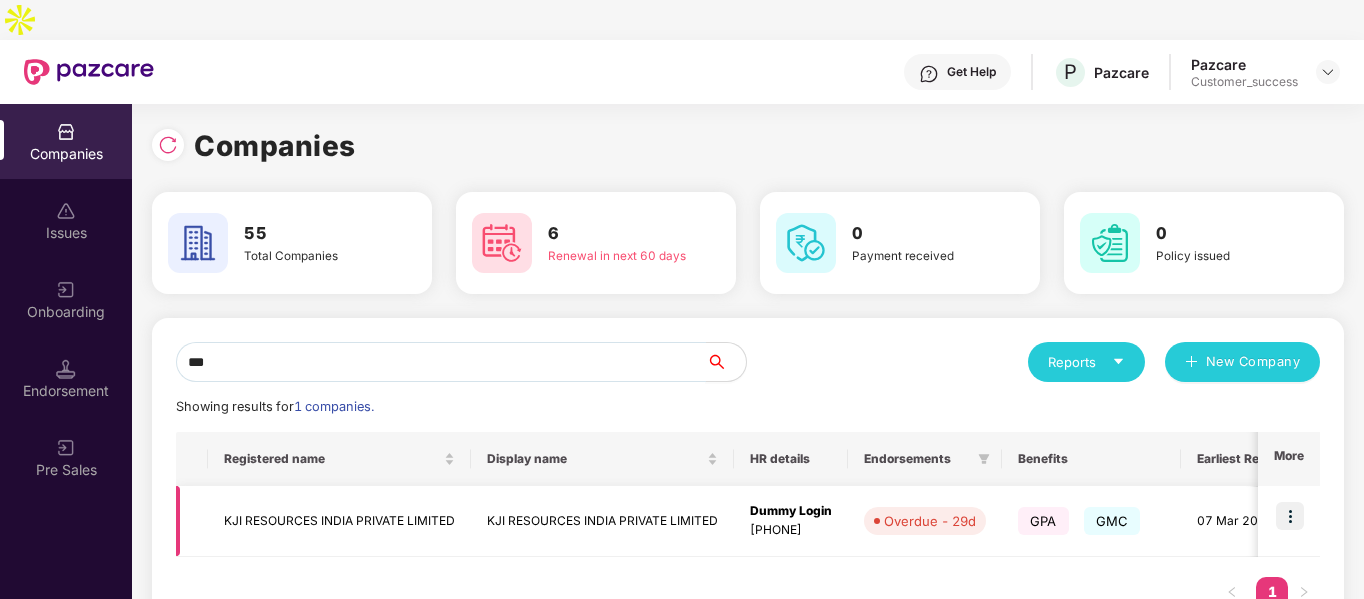 type on "***" 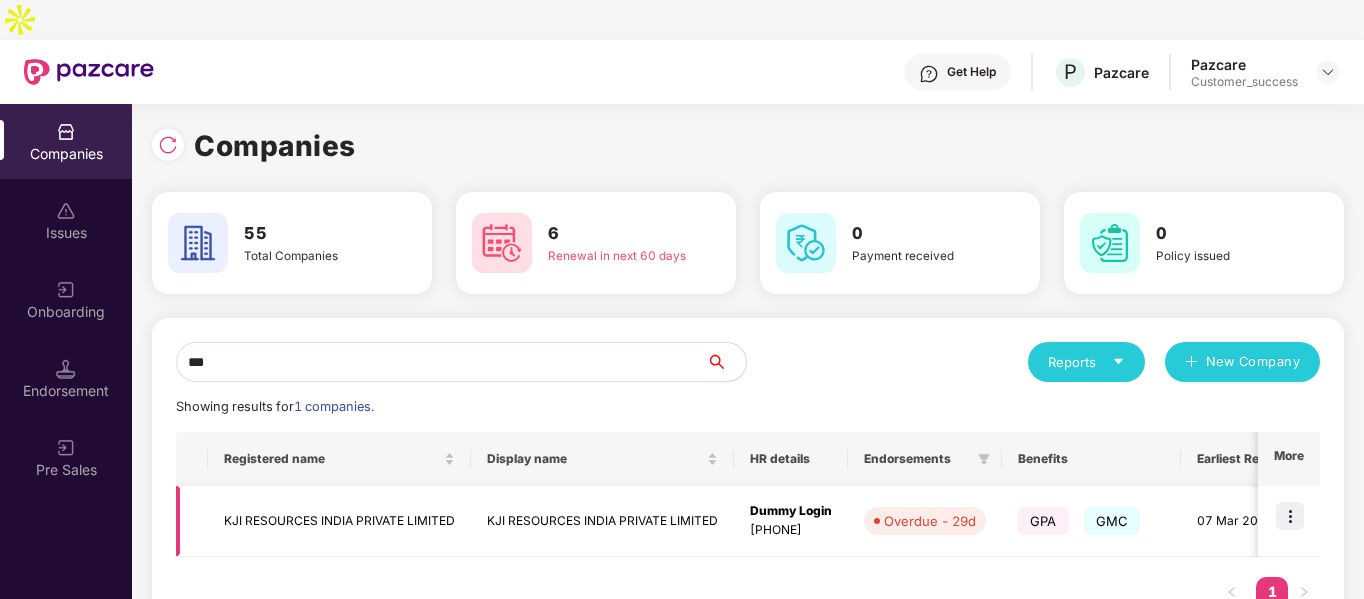 click at bounding box center (1290, 516) 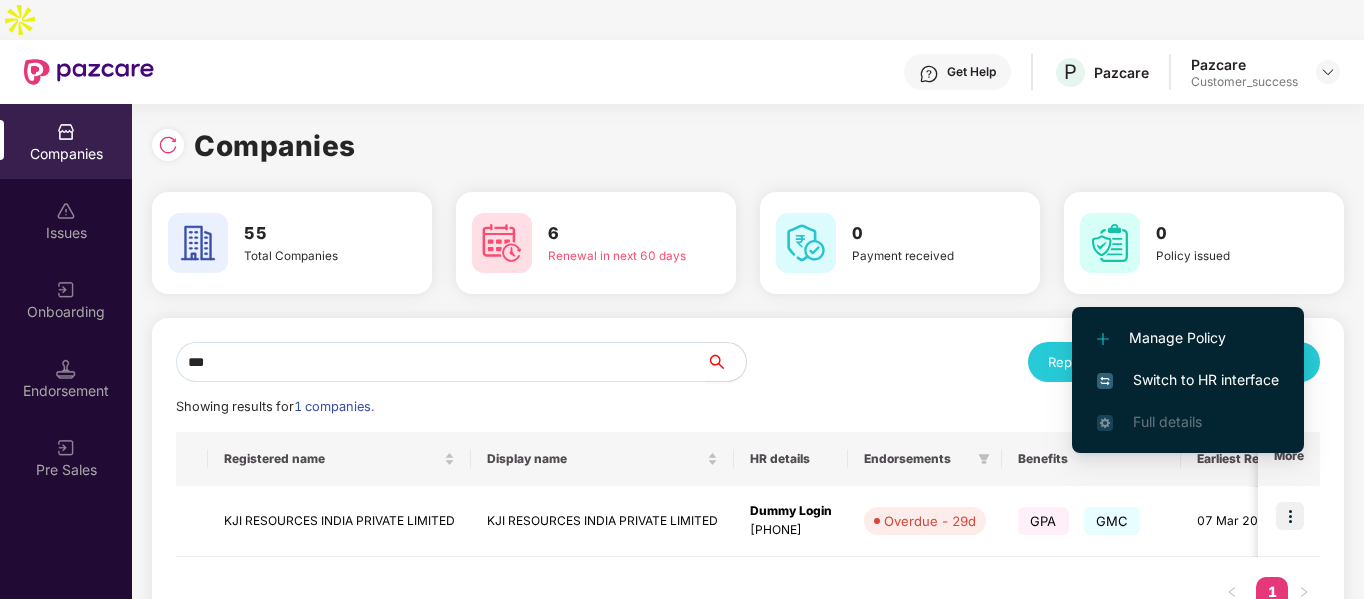 click on "Switch to HR interface" at bounding box center (1188, 380) 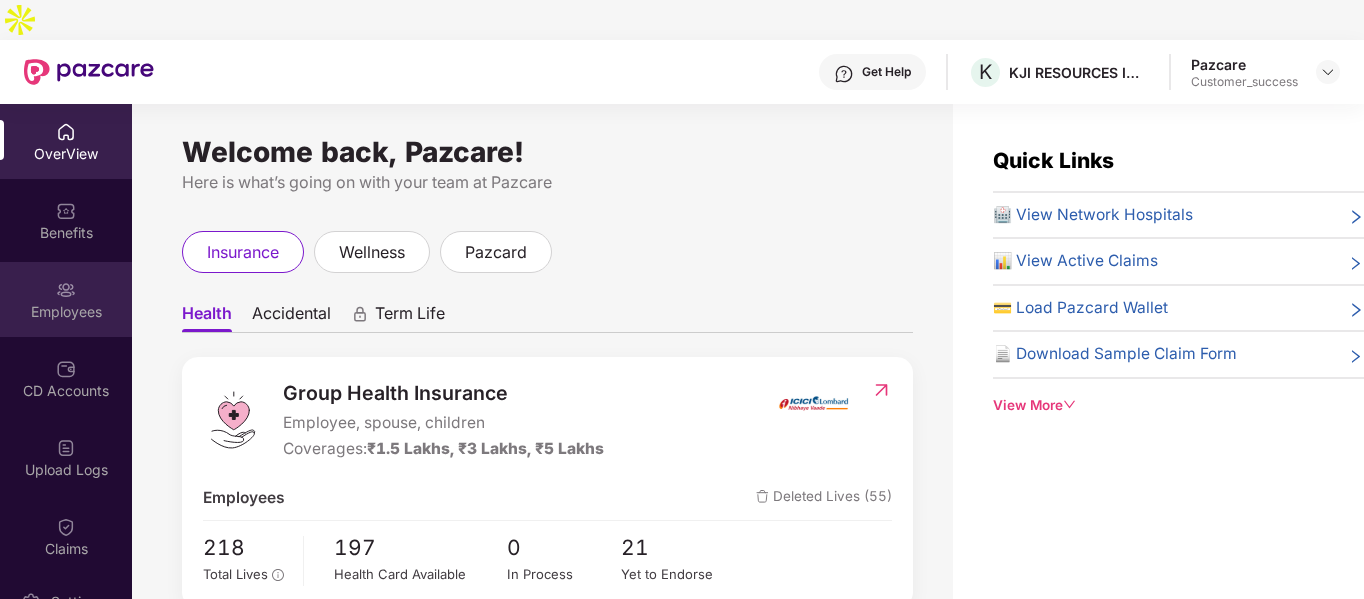 click on "Employees" at bounding box center (66, 312) 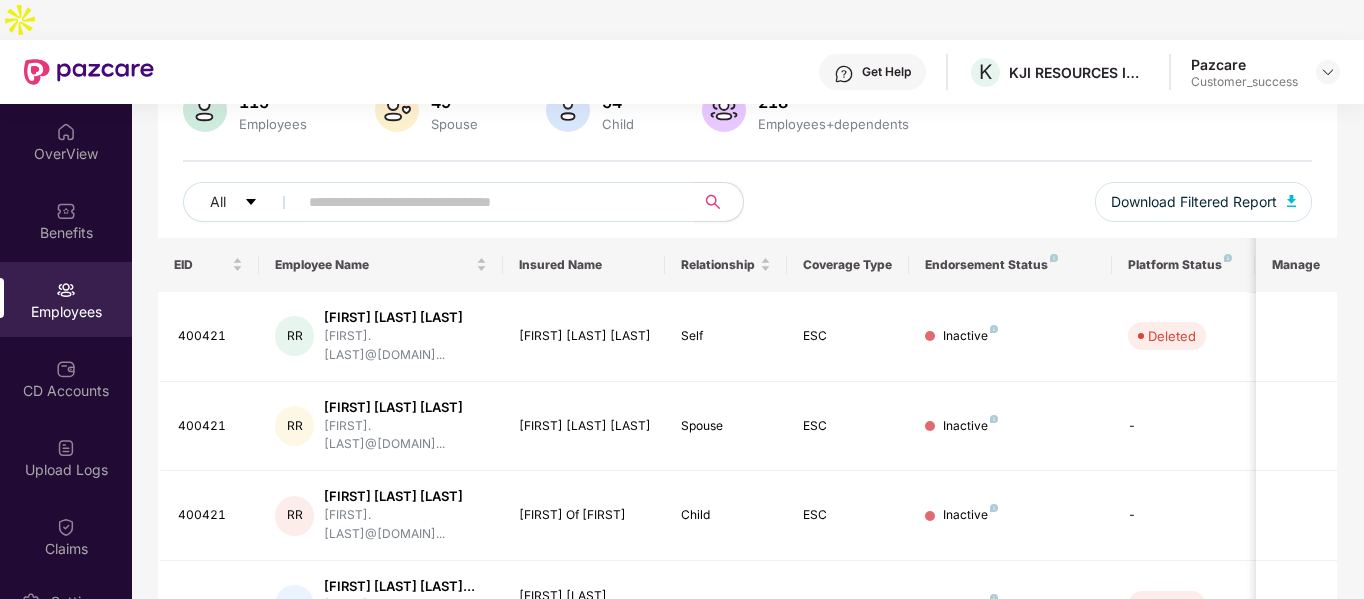 scroll, scrollTop: 0, scrollLeft: 0, axis: both 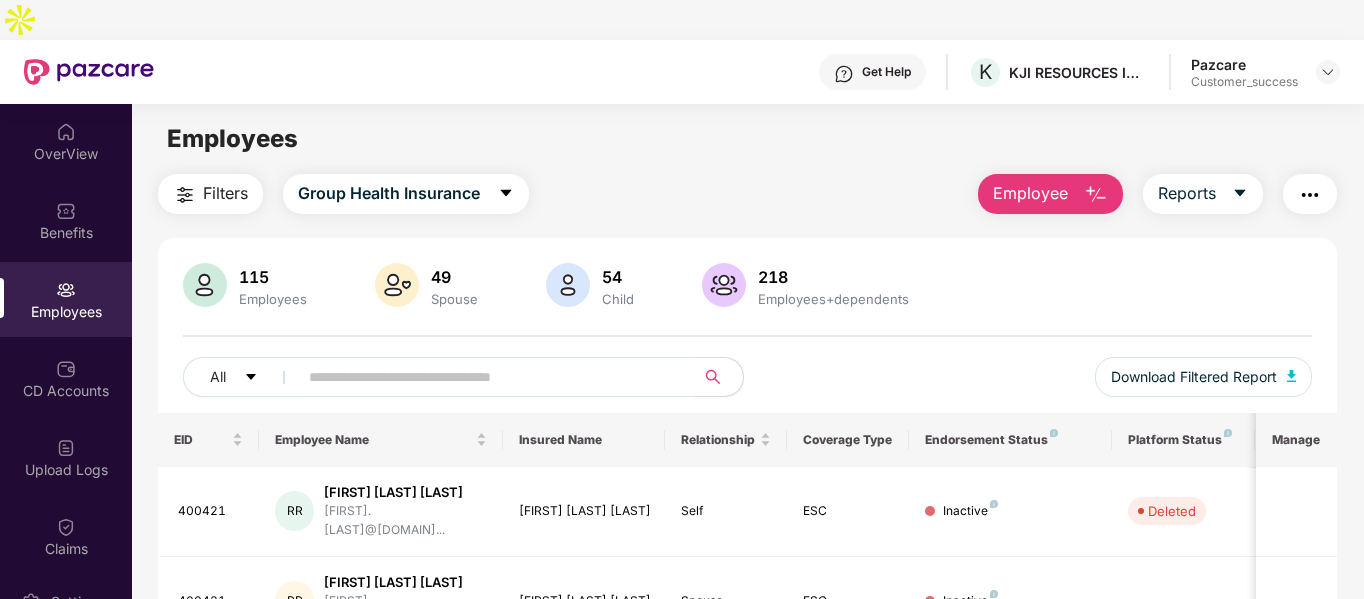 click at bounding box center (490, 377) 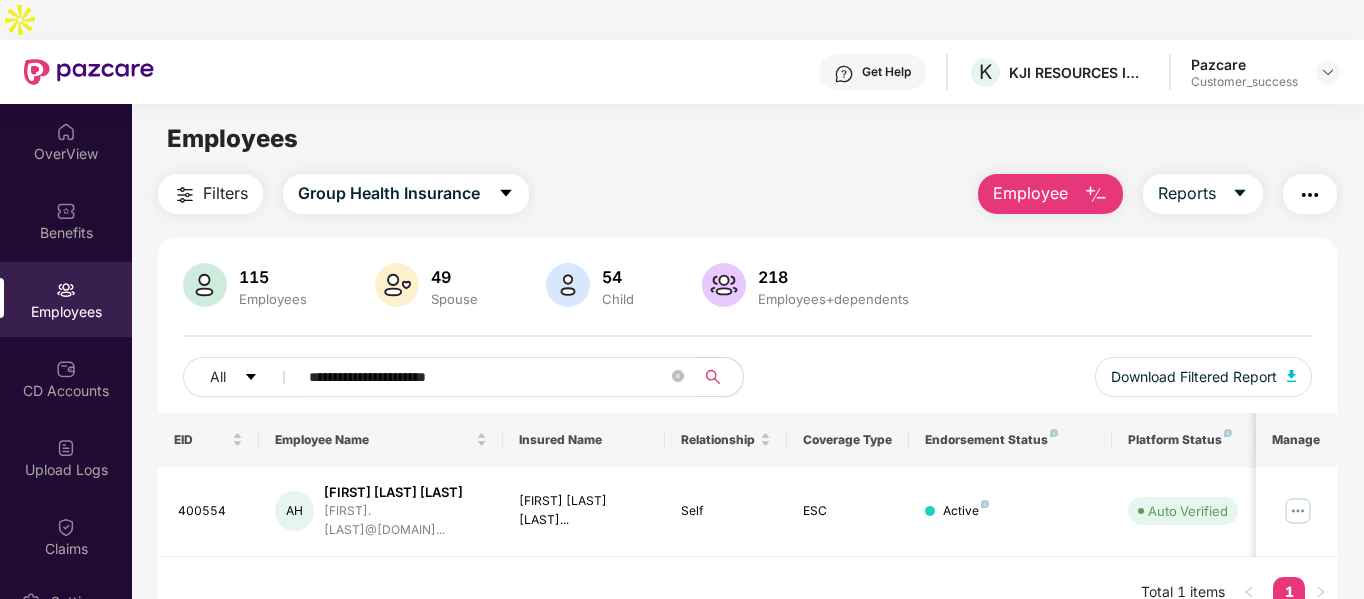 type on "**********" 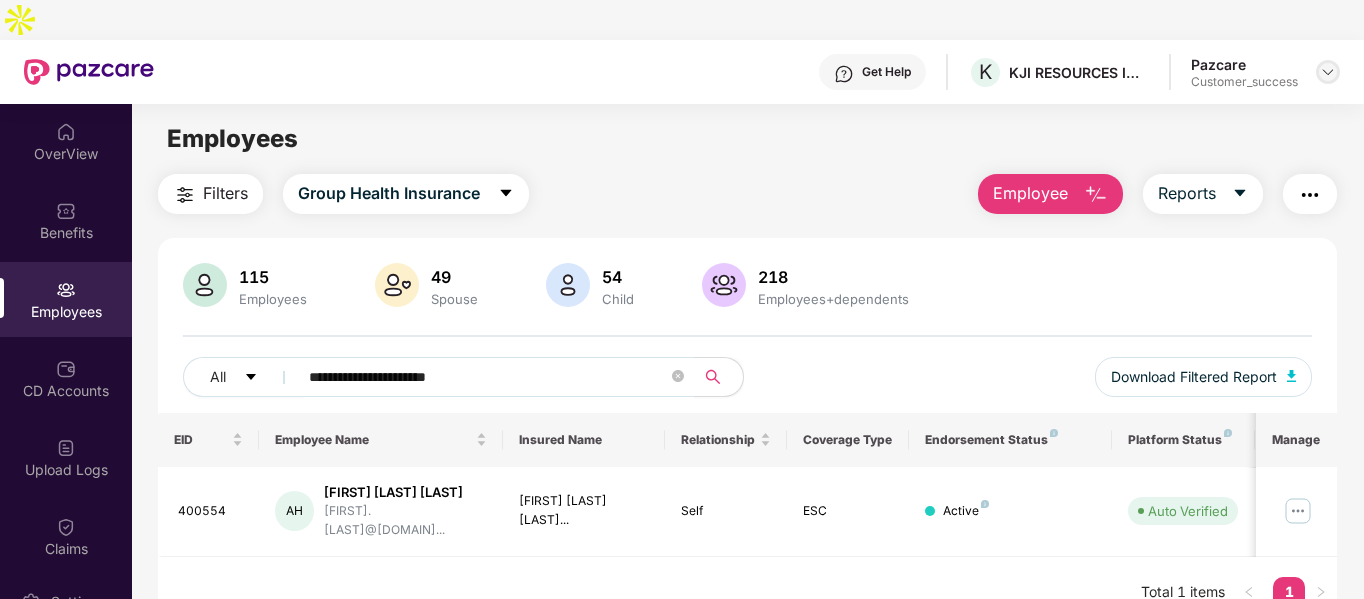 click at bounding box center (1328, 72) 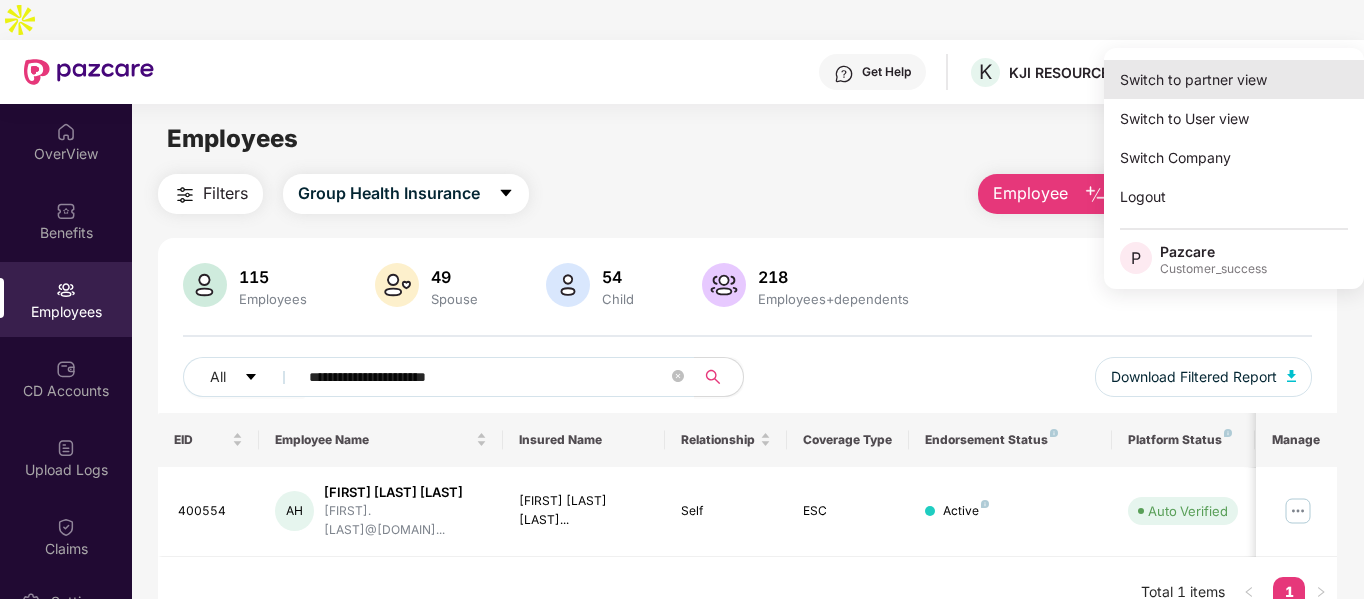 click on "Switch to partner view" at bounding box center (1234, 79) 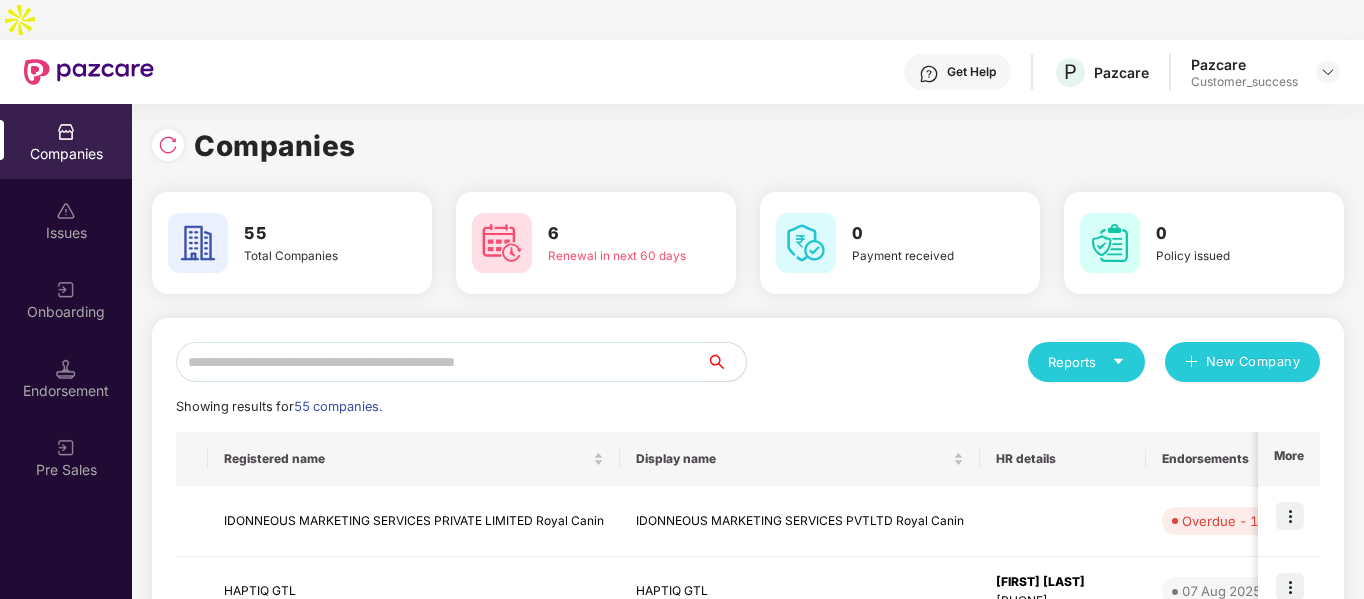 click at bounding box center [441, 362] 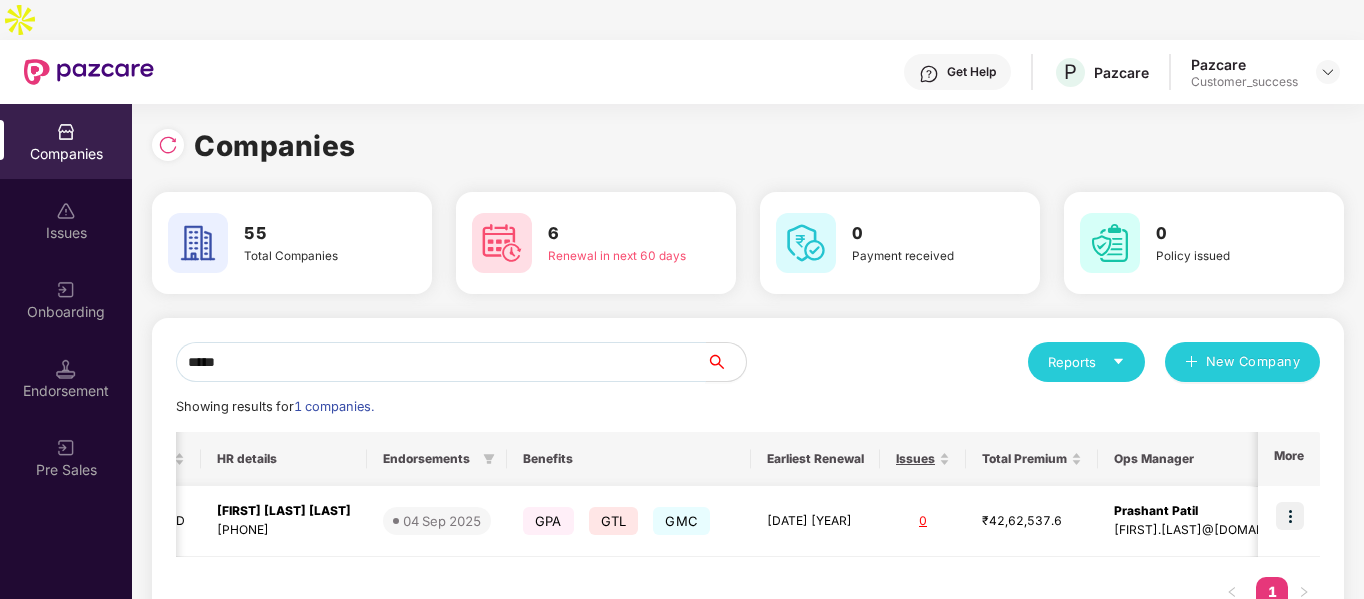 scroll, scrollTop: 0, scrollLeft: 661, axis: horizontal 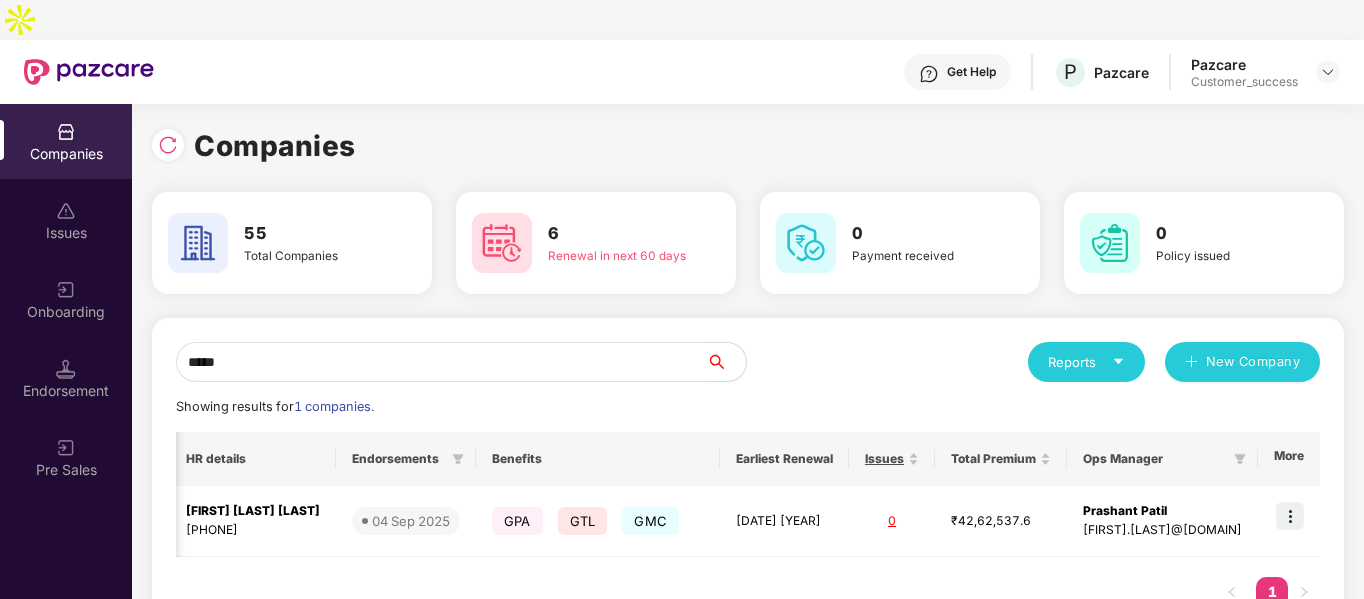click on "*****" at bounding box center (441, 362) 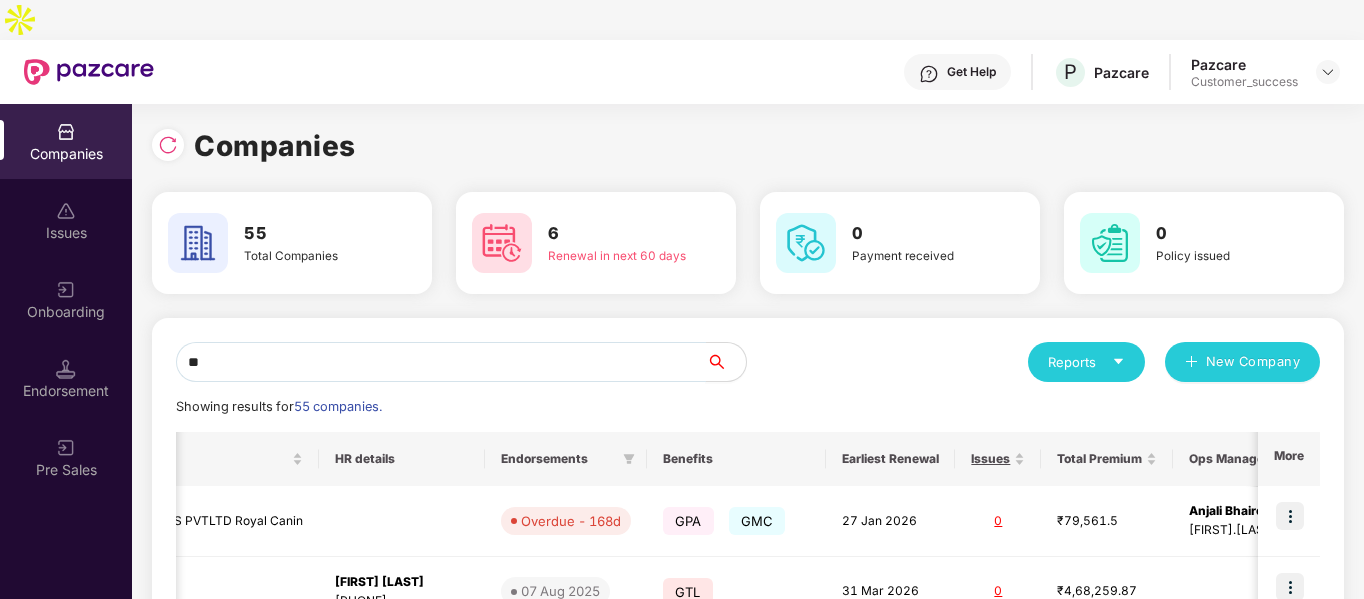 scroll, scrollTop: 0, scrollLeft: 295, axis: horizontal 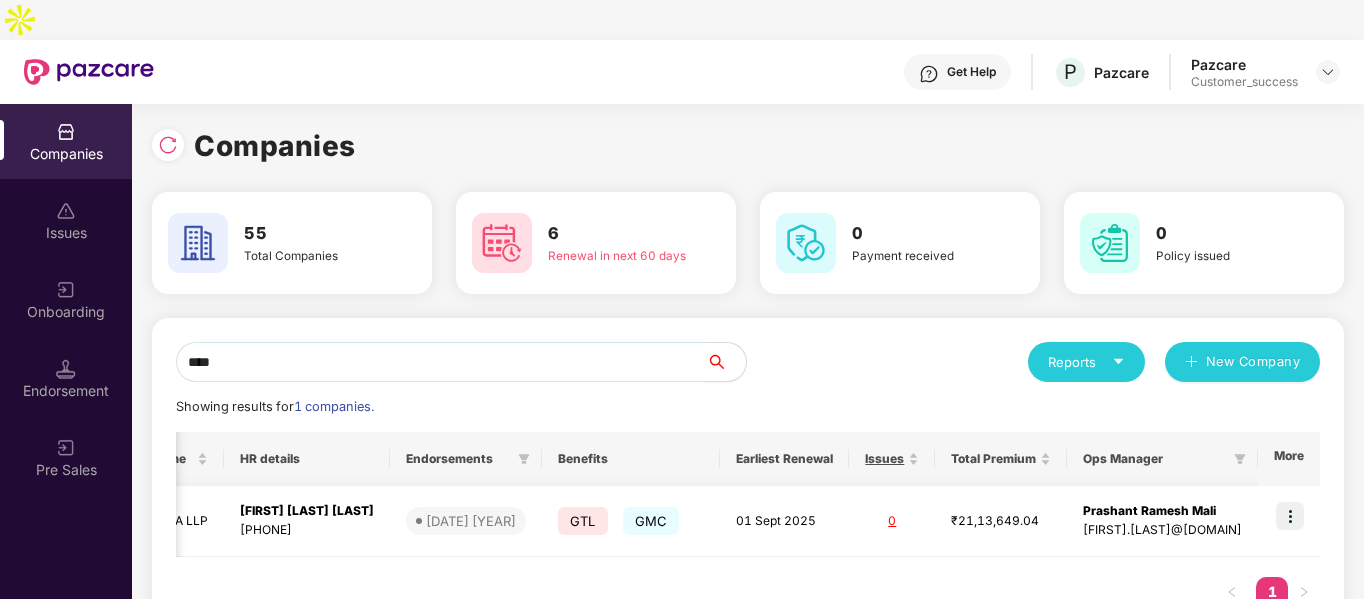 type on "****" 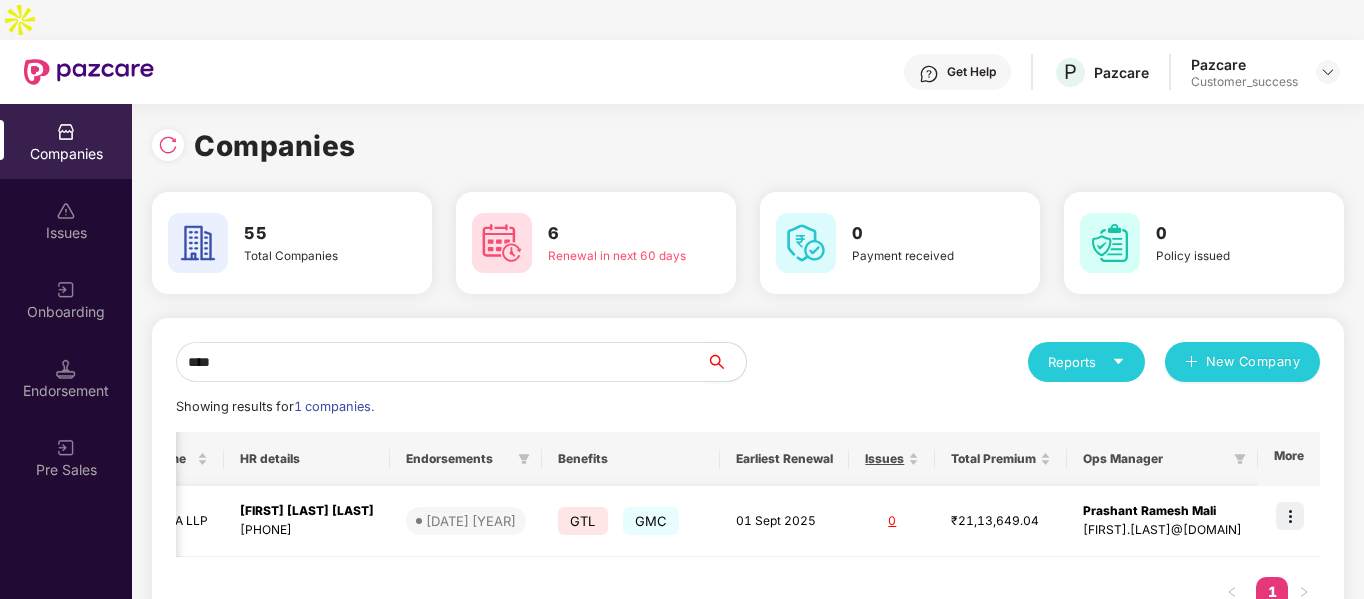 click at bounding box center [1290, 516] 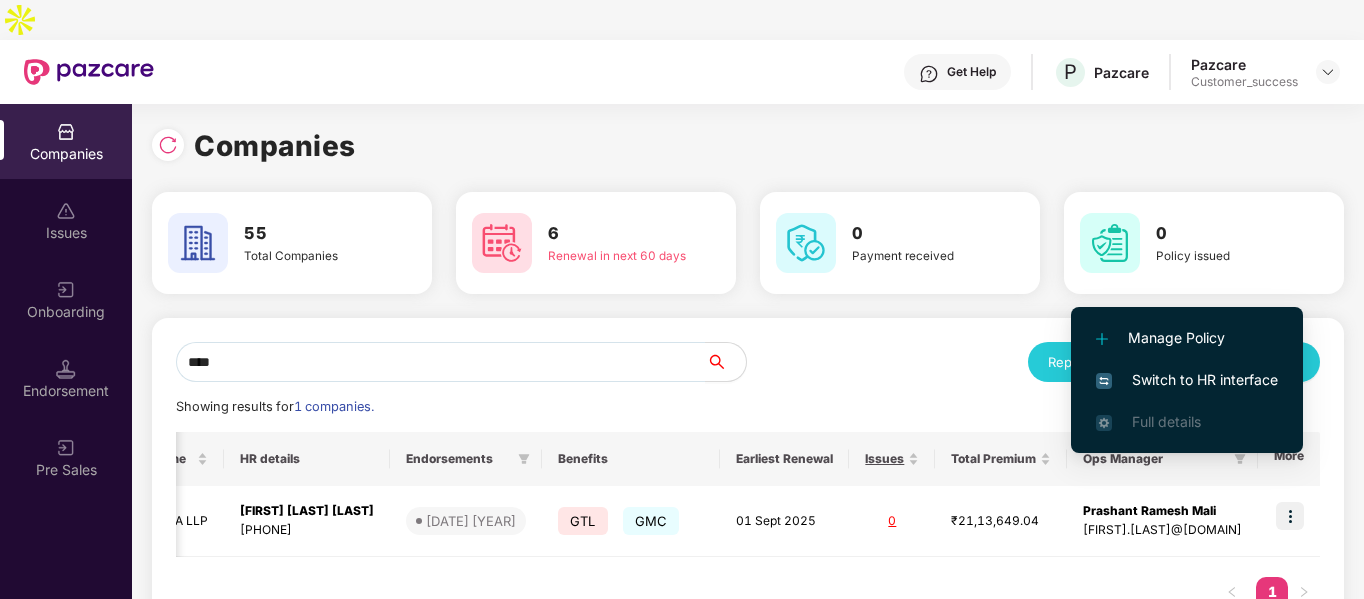 click on "Switch to HR interface" at bounding box center [1187, 380] 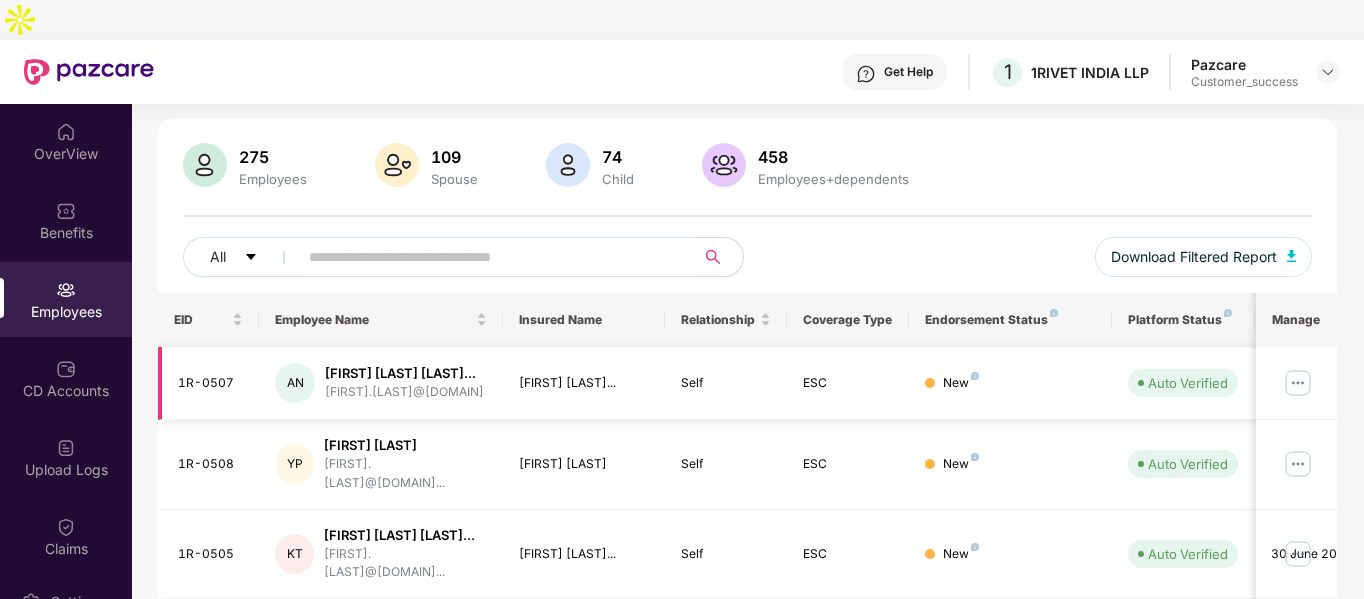 scroll, scrollTop: 122, scrollLeft: 0, axis: vertical 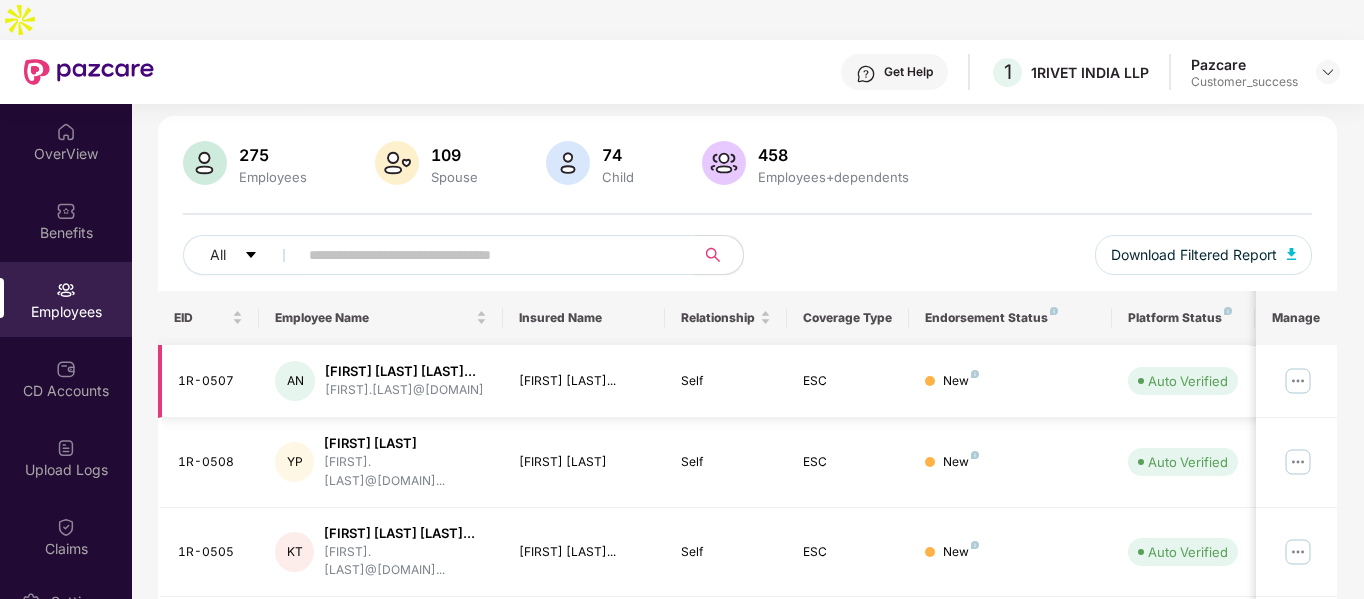 click on "anisha.nair@[EXAMPLE.COM]" at bounding box center [404, 390] 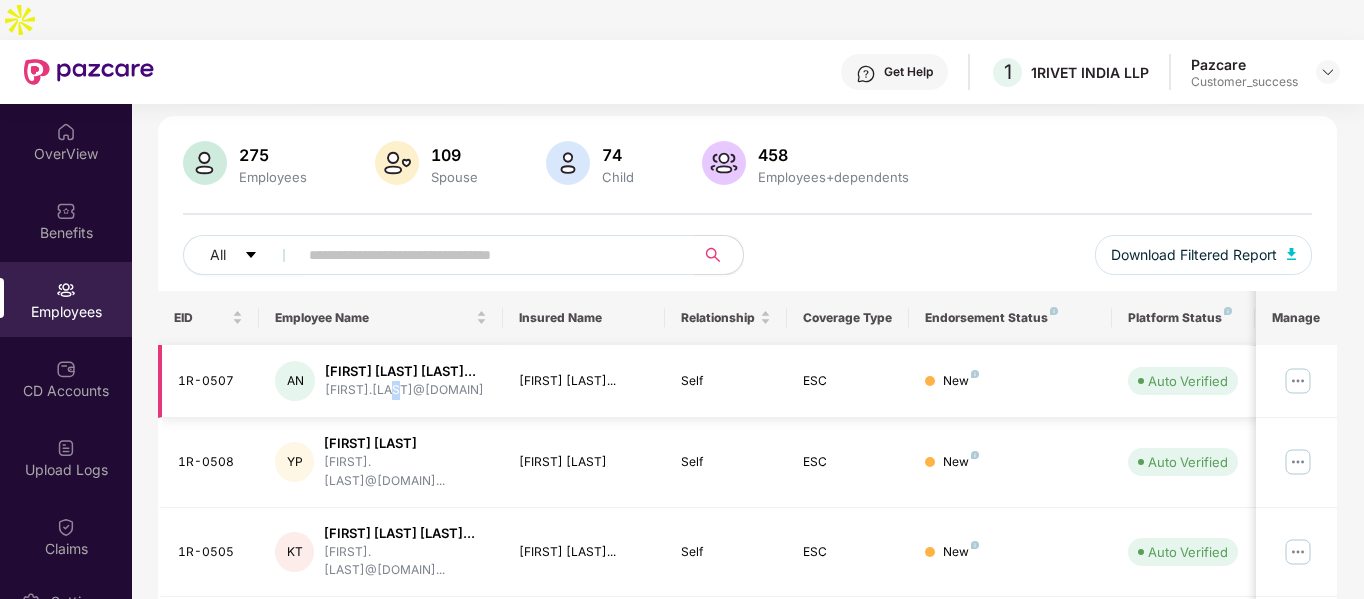 click on "anisha.nair@[EXAMPLE.COM]" at bounding box center (404, 390) 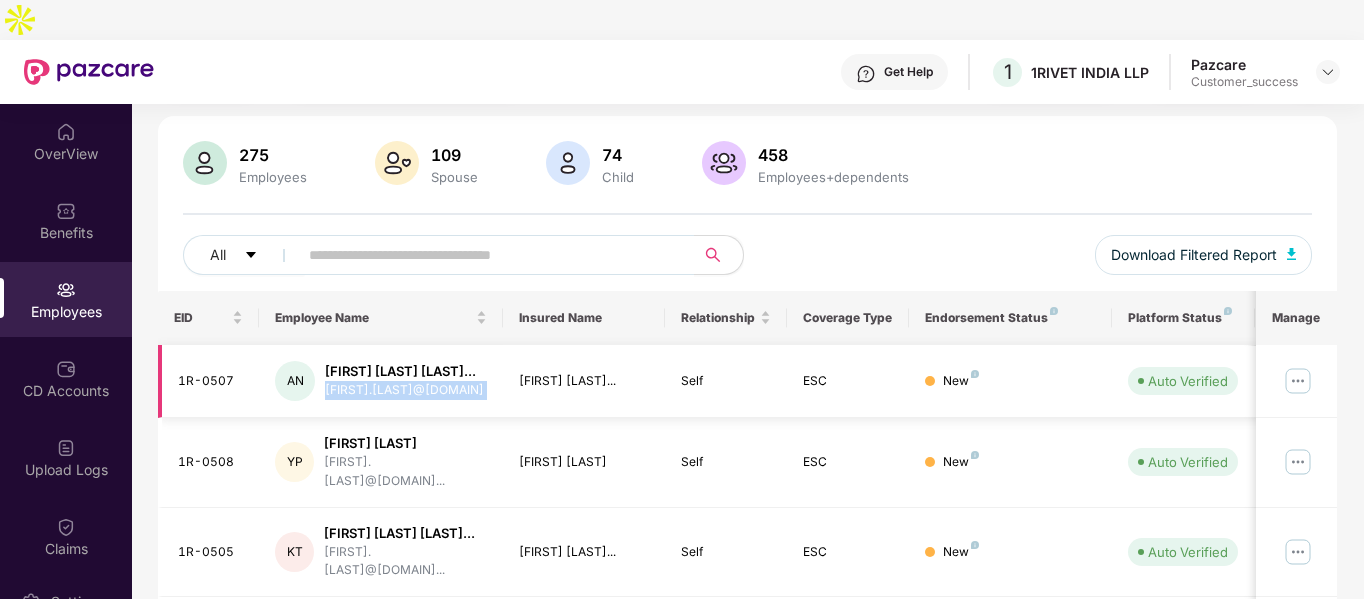 click on "anisha.nair@[EXAMPLE.COM]" at bounding box center (404, 390) 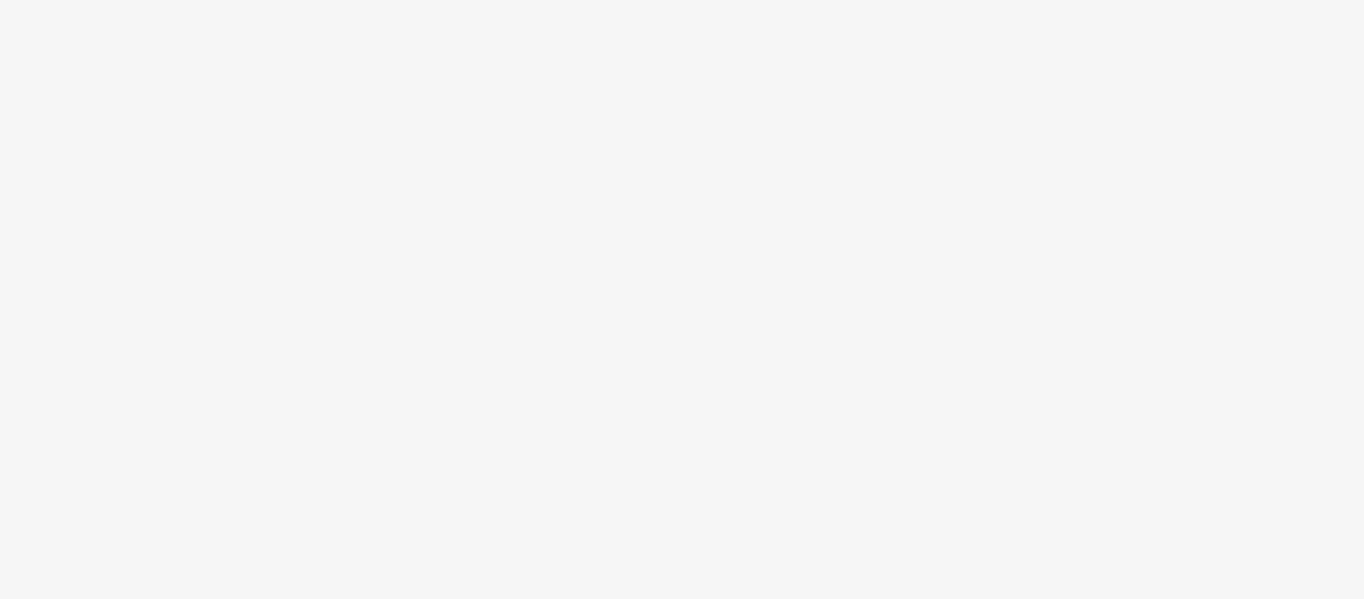 scroll, scrollTop: 0, scrollLeft: 0, axis: both 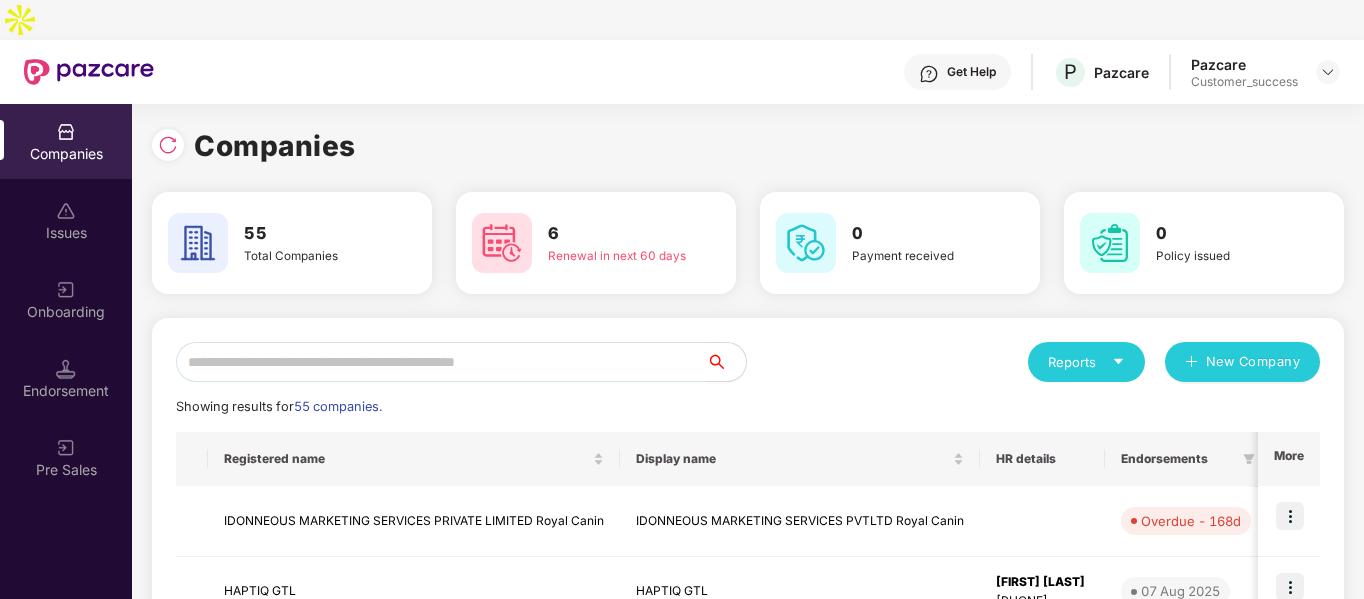 click at bounding box center (441, 362) 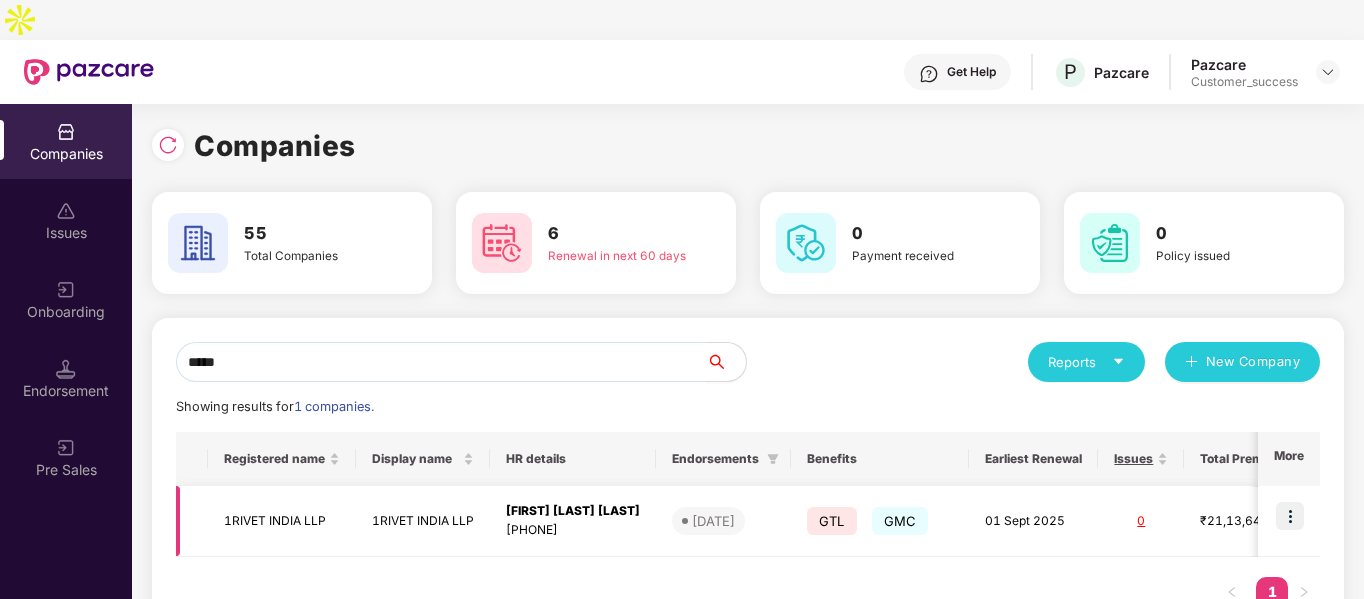 type on "*****" 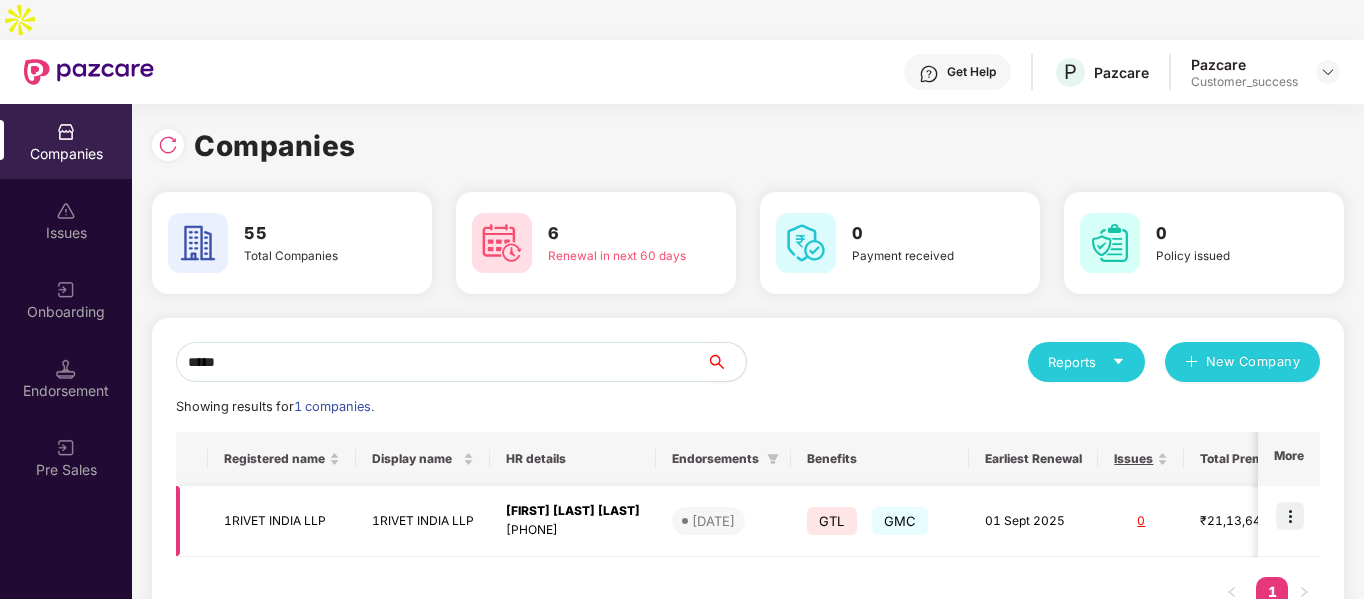 click at bounding box center (1290, 516) 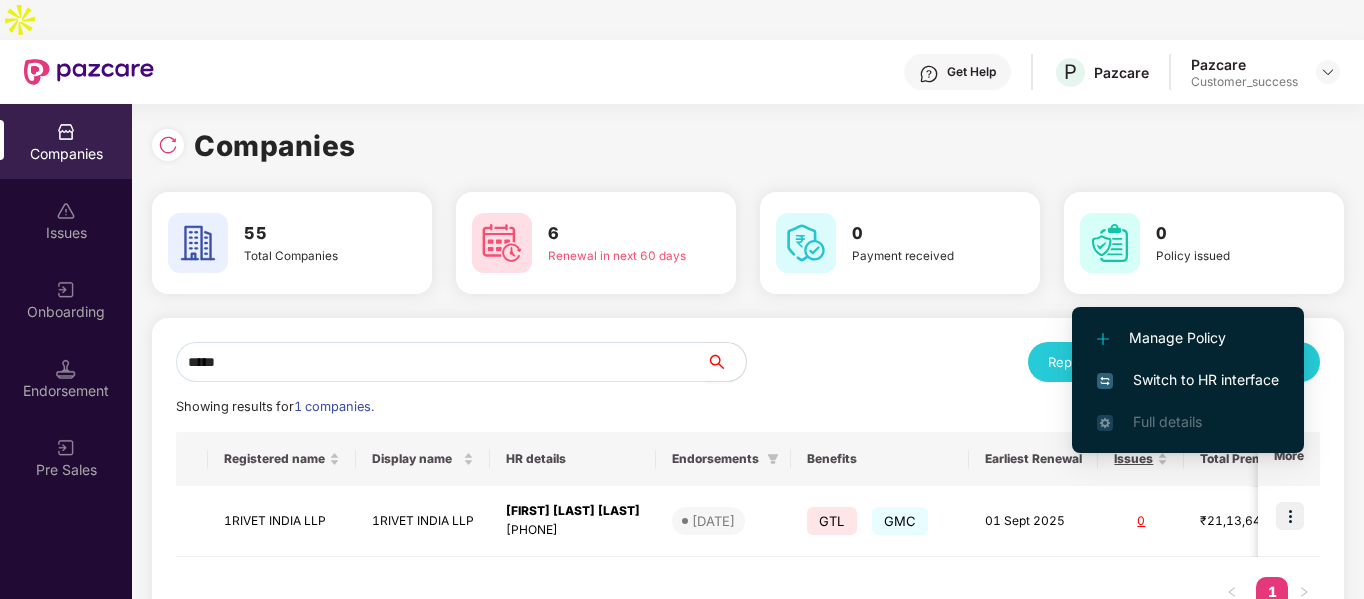 click on "Switch to HR interface" at bounding box center [1188, 380] 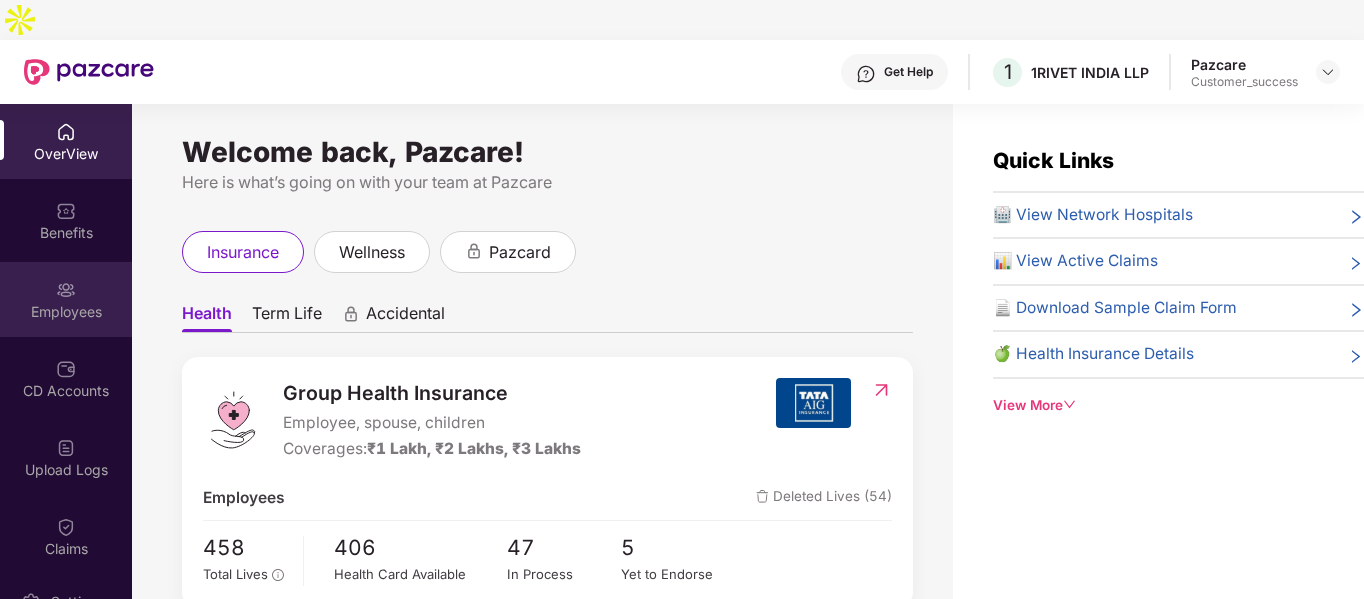 click on "Employees" at bounding box center [66, 299] 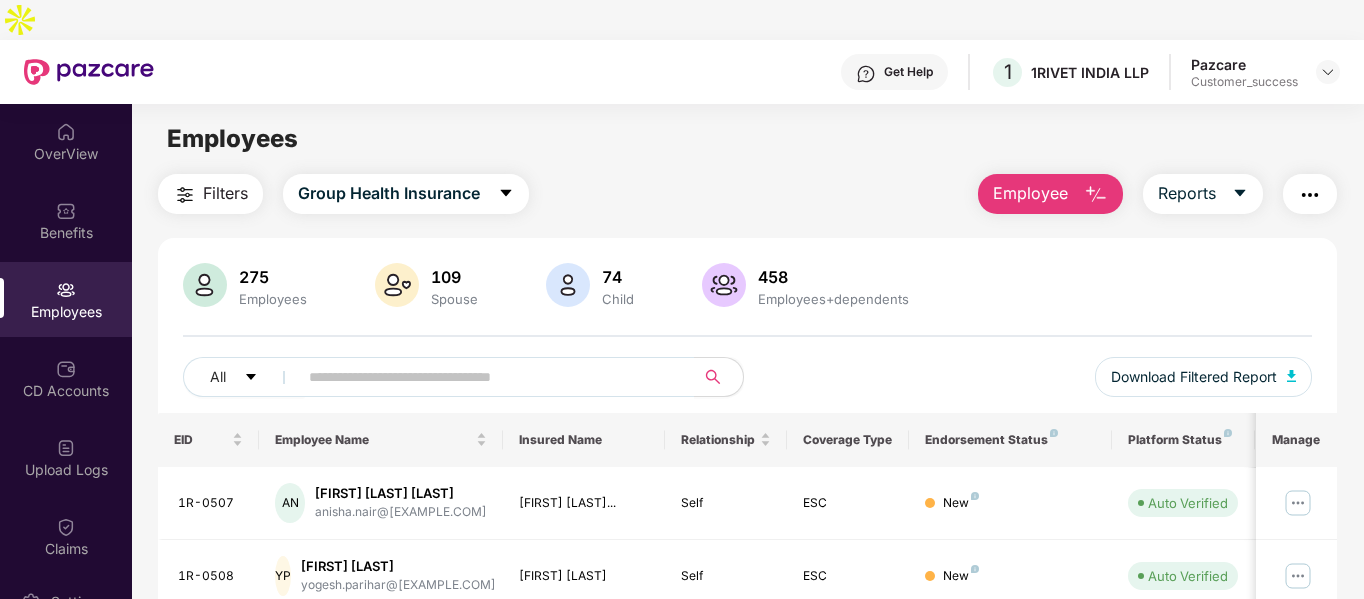 click at bounding box center [1096, 195] 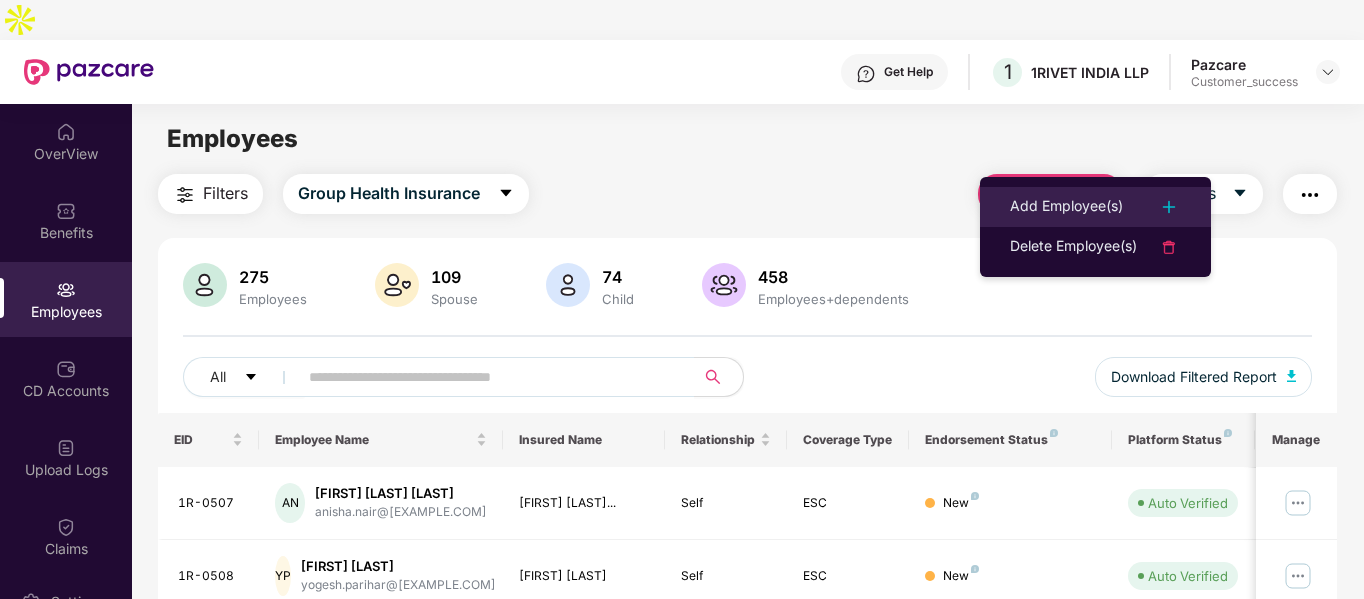 click on "Add Employee(s)" at bounding box center [1066, 207] 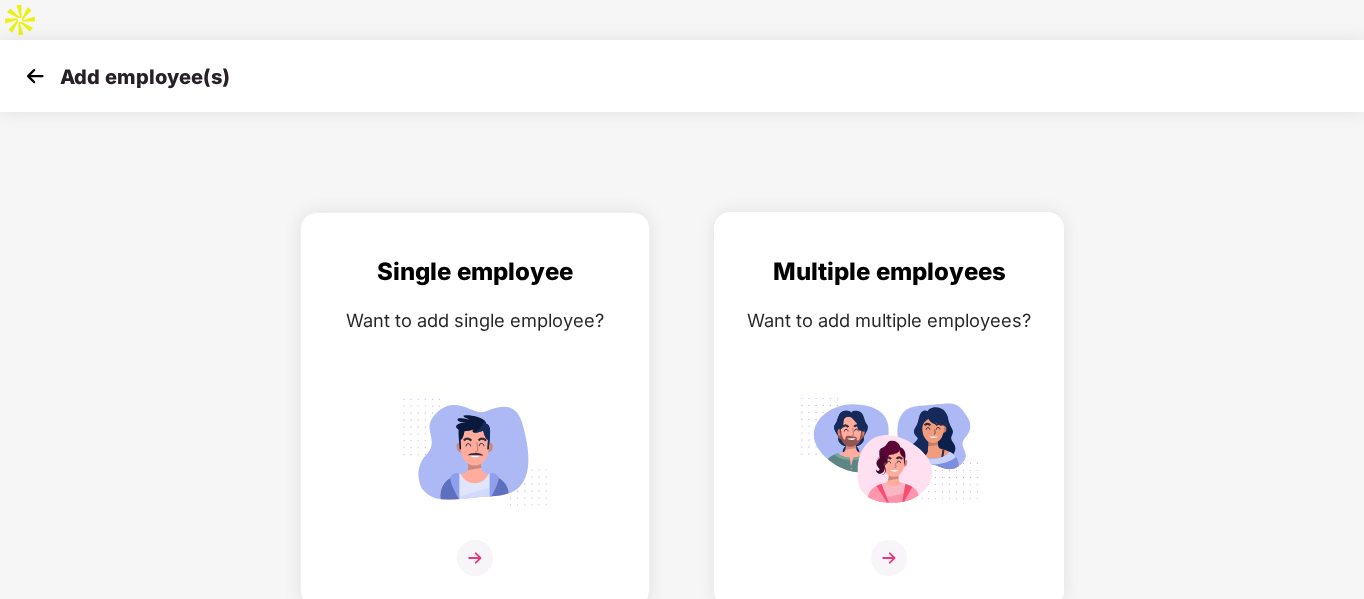 click on "Multiple employees Want to add multiple employees?" at bounding box center (889, 427) 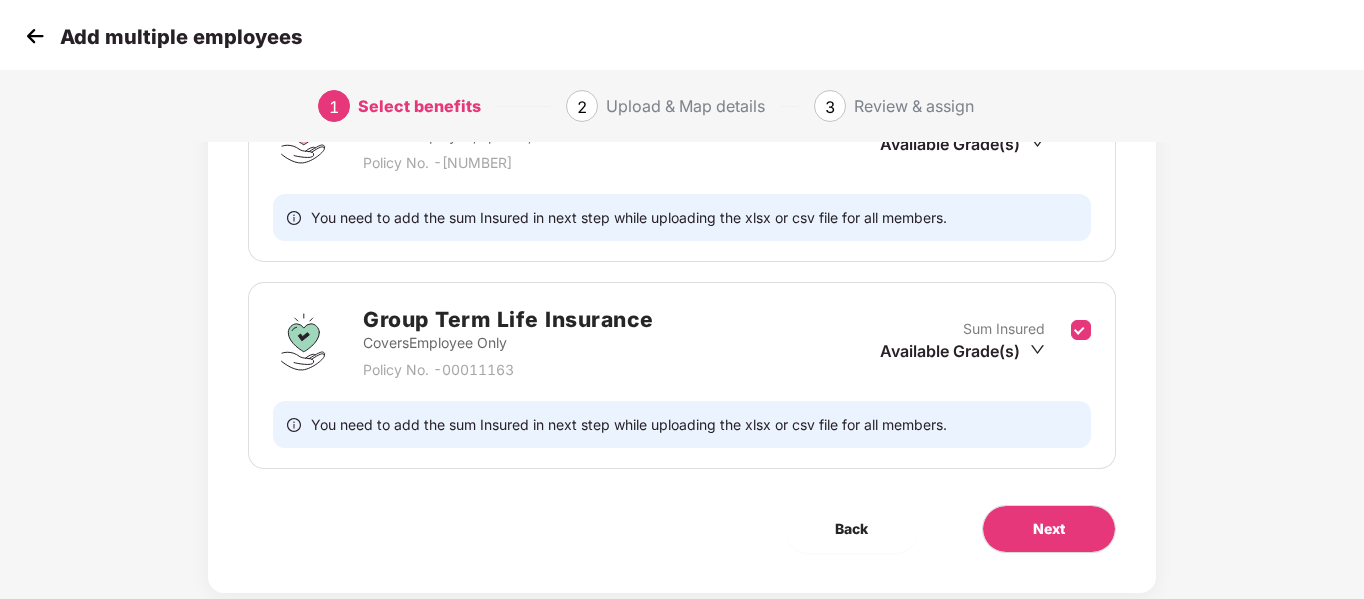 scroll, scrollTop: 414, scrollLeft: 0, axis: vertical 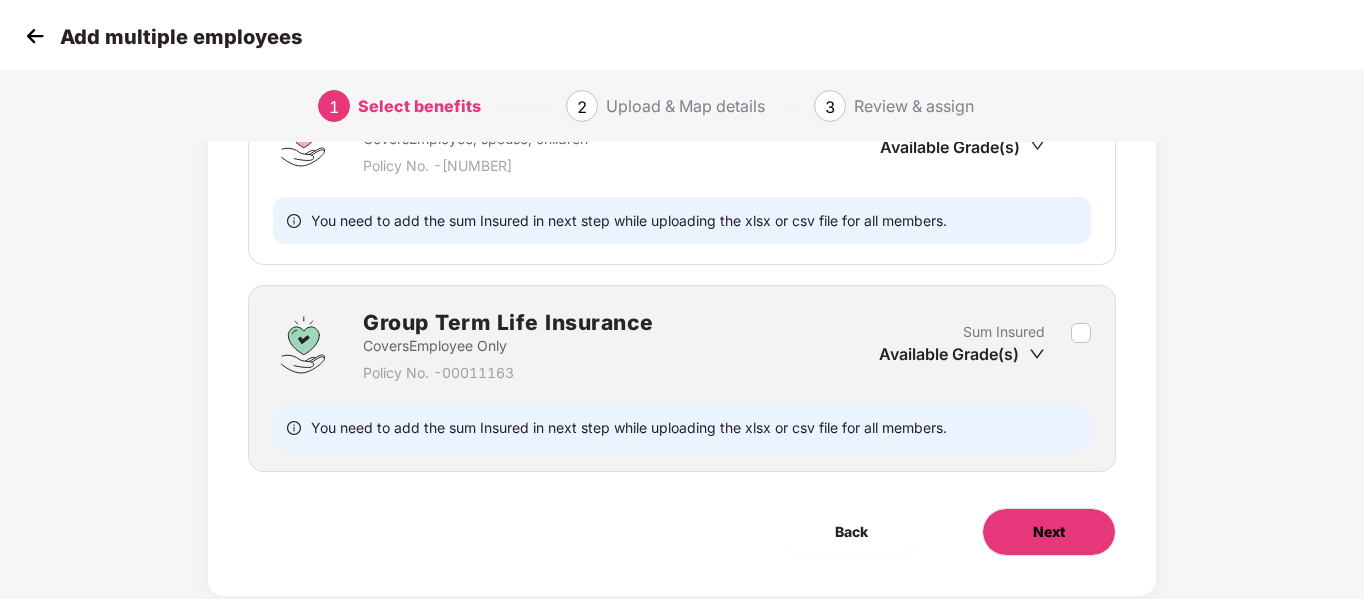 click on "Next" at bounding box center (1049, 532) 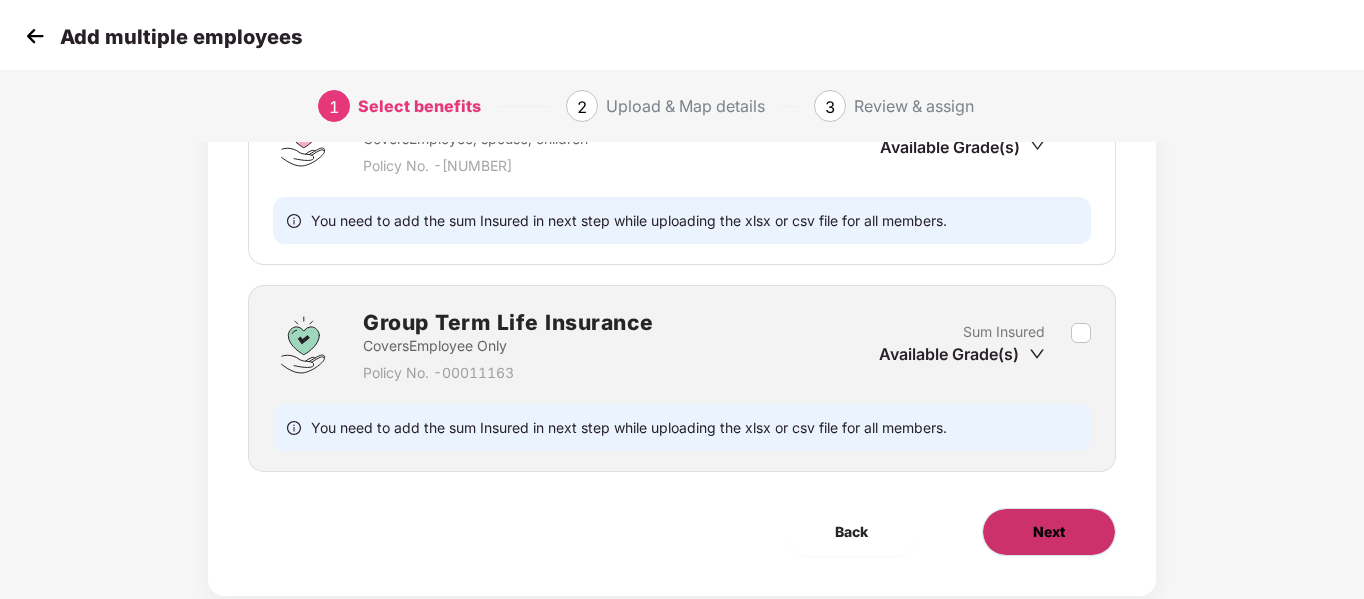 scroll, scrollTop: 0, scrollLeft: 0, axis: both 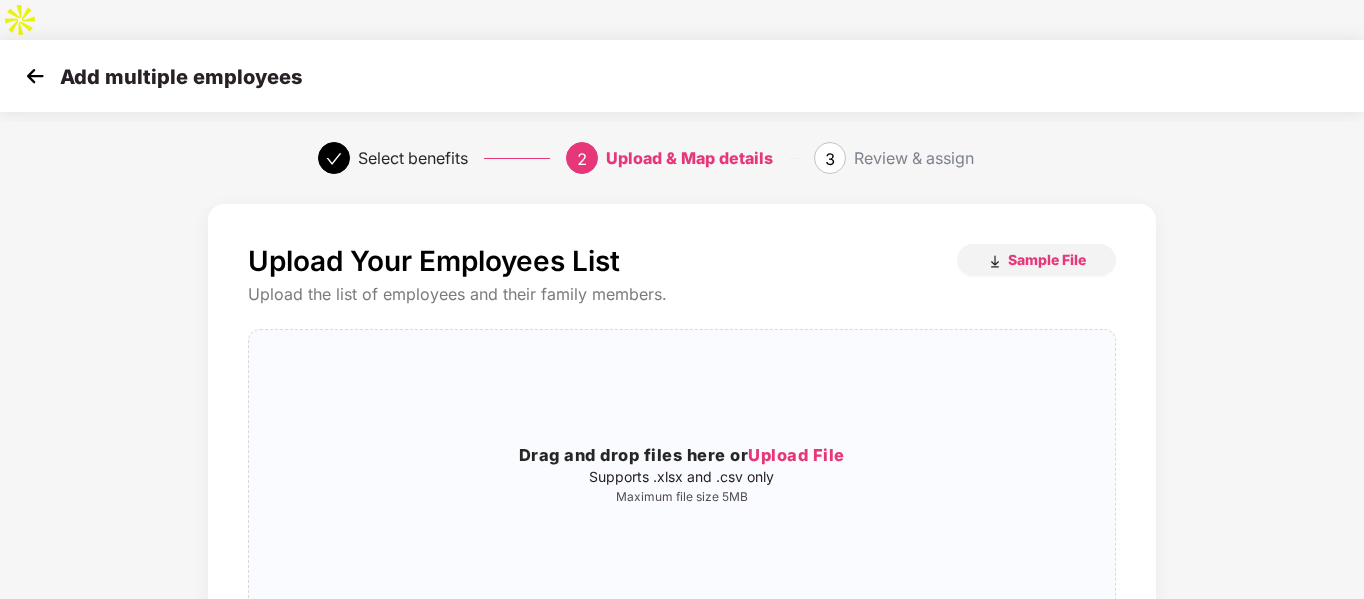 click on "Upload Your Employees List Sample File Upload the list of employees and their family members. Drag and drop files here or  Upload File Supports .xlsx and .csv only Maximum file size 5MB Don’t have all mandatory details with me? Back Next" at bounding box center (681, 498) 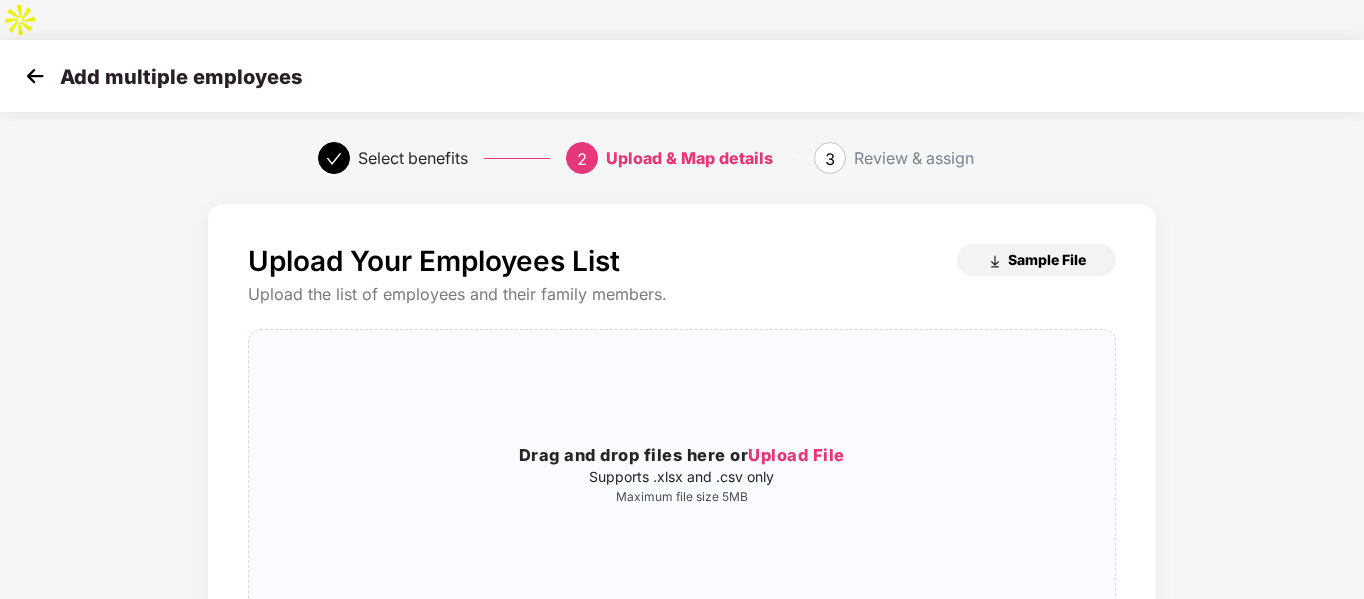 click on "Sample File" at bounding box center [1036, 260] 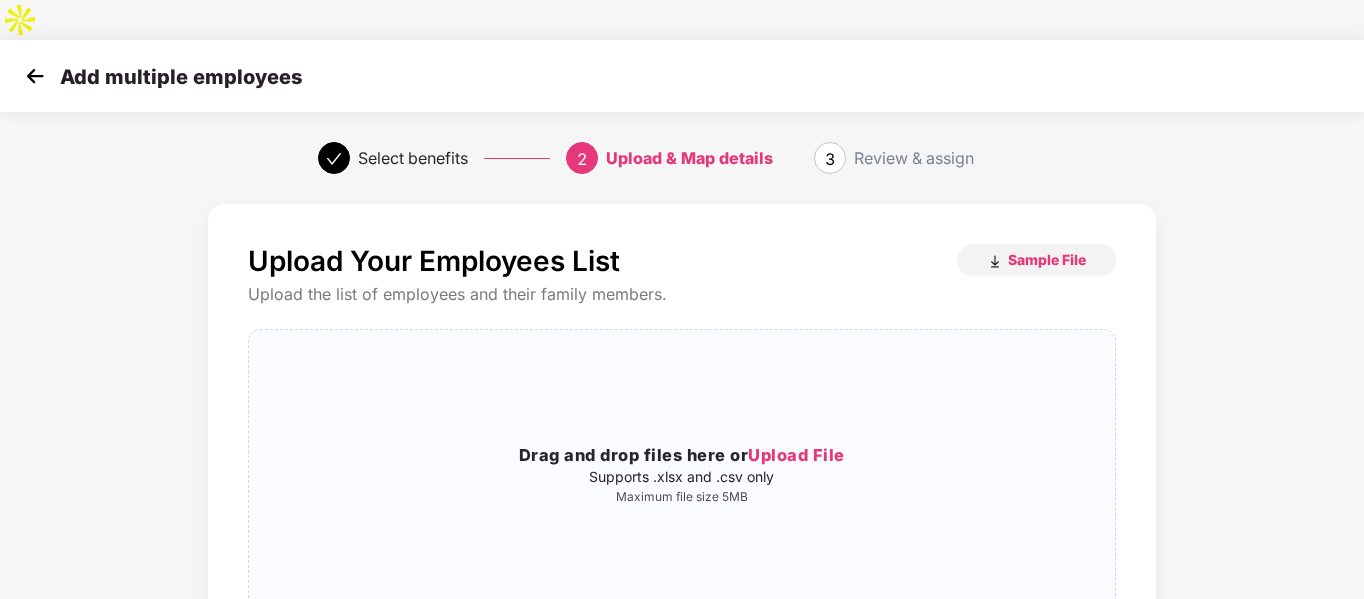 click at bounding box center [35, 76] 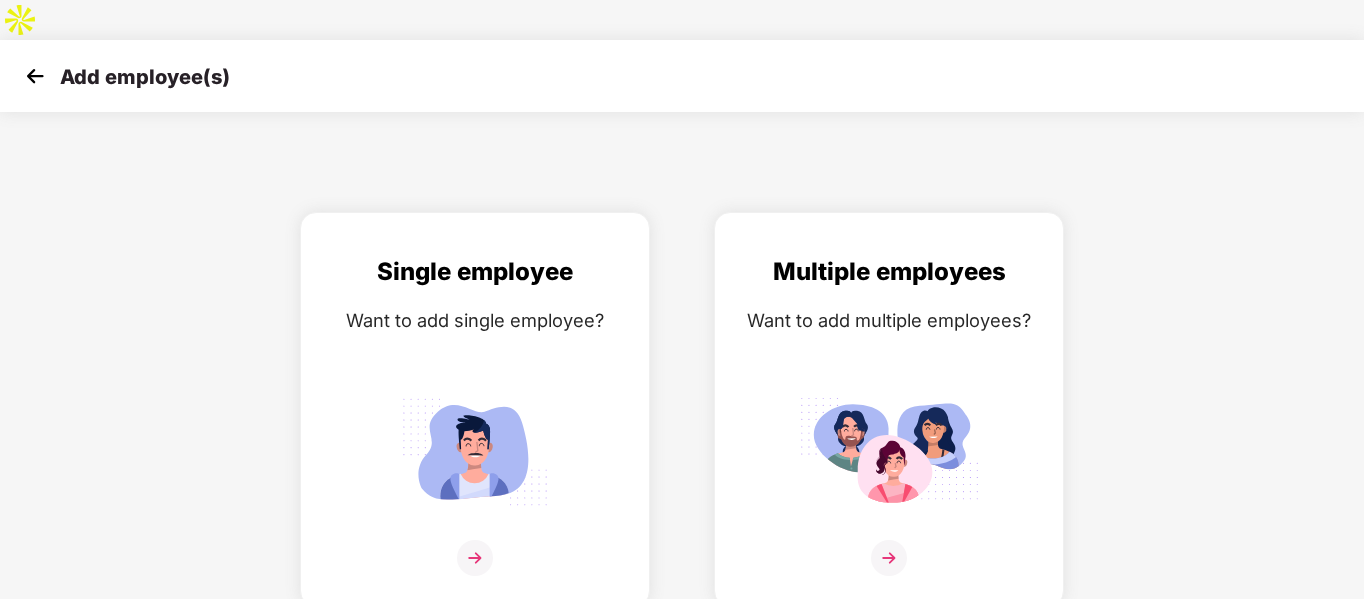 click at bounding box center [35, 76] 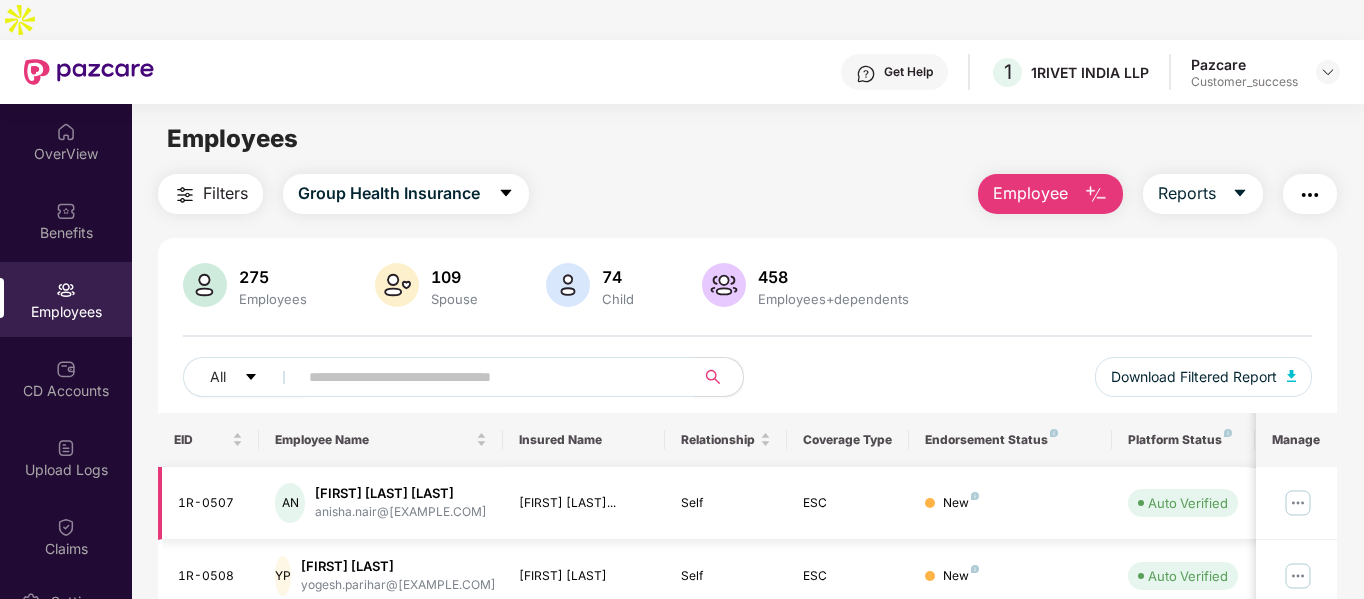 click at bounding box center (1298, 503) 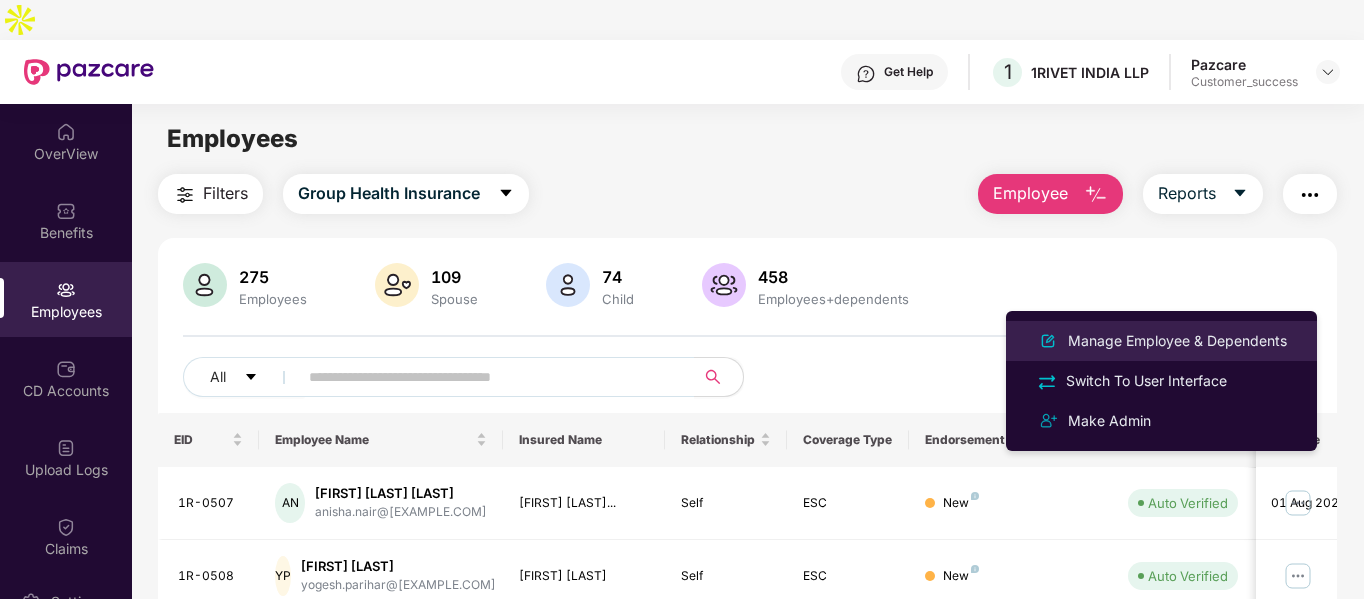 click on "Manage Employee & Dependents" at bounding box center [1161, 341] 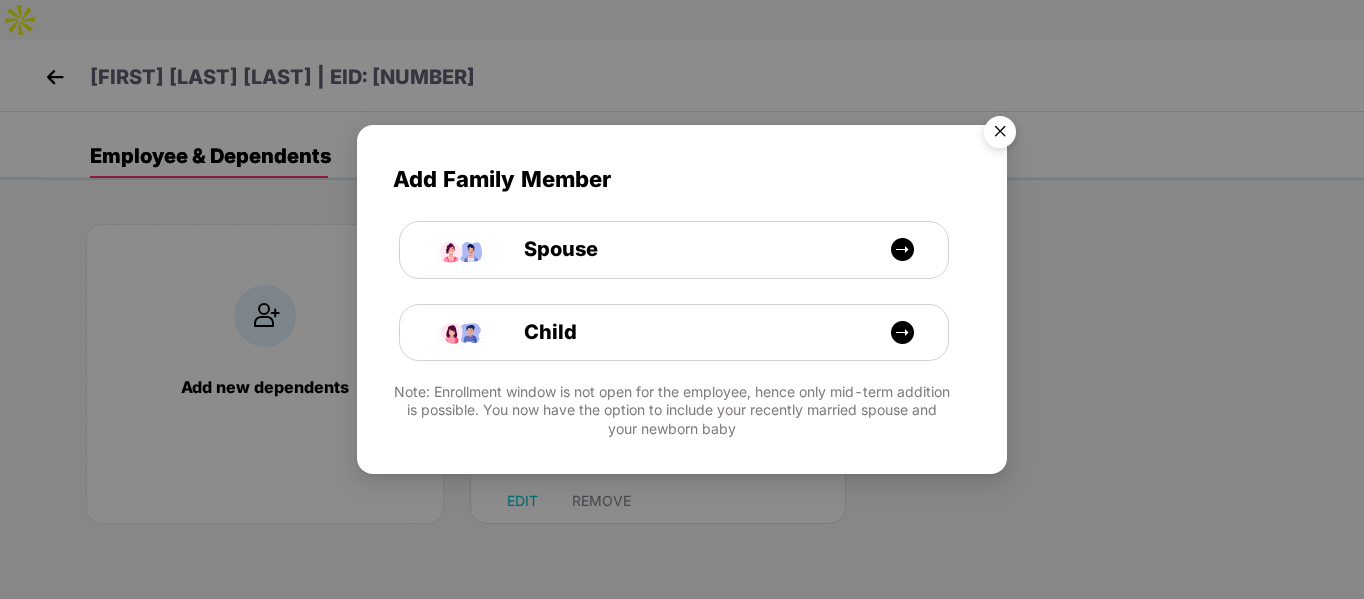 click at bounding box center [1000, 135] 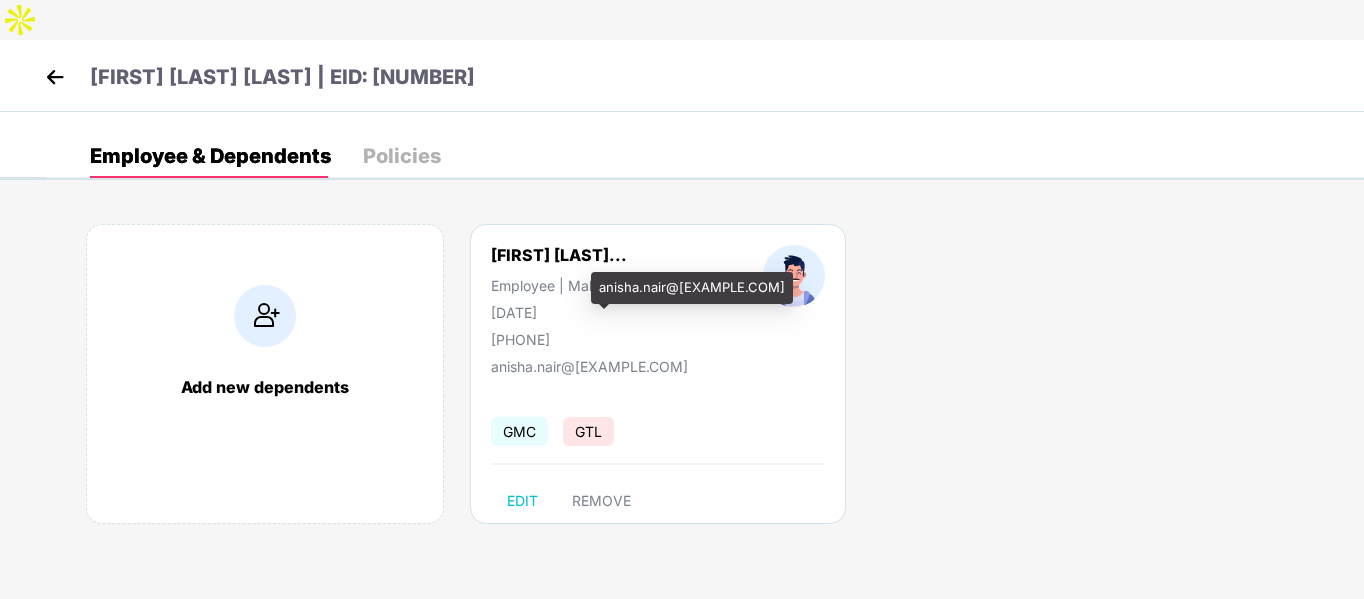 click on "anisha.nair@[EXAMPLE.COM]" at bounding box center (591, 366) 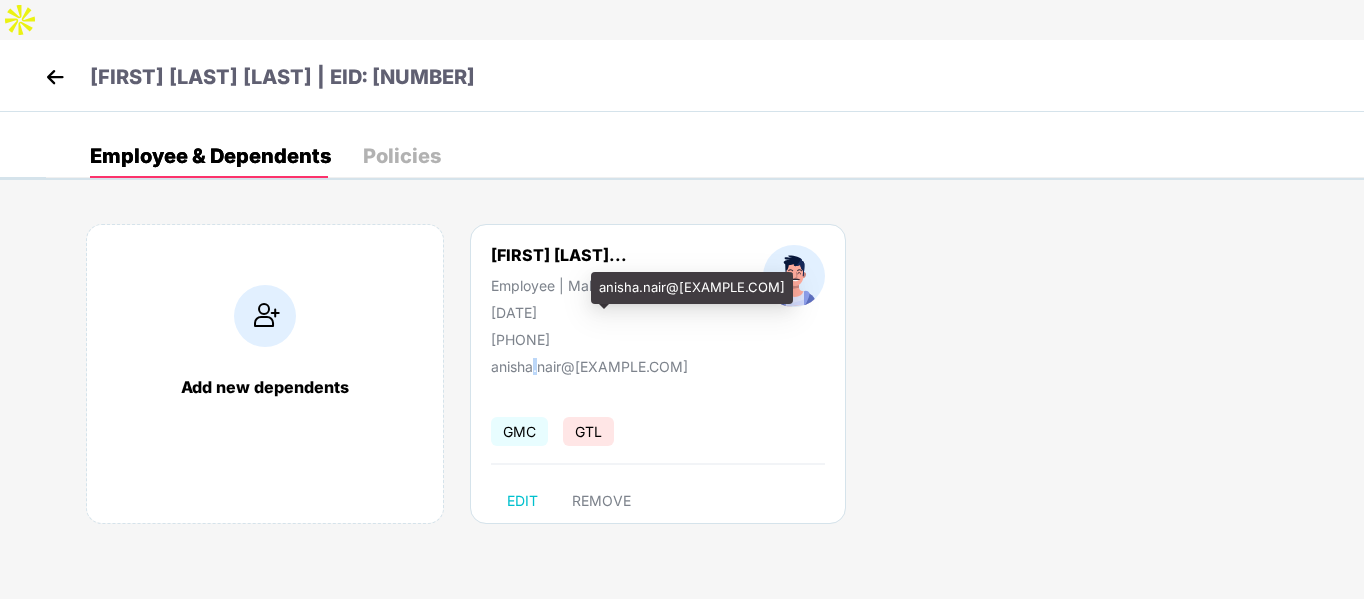 click on "anisha.nair@[EXAMPLE.COM]" at bounding box center (591, 366) 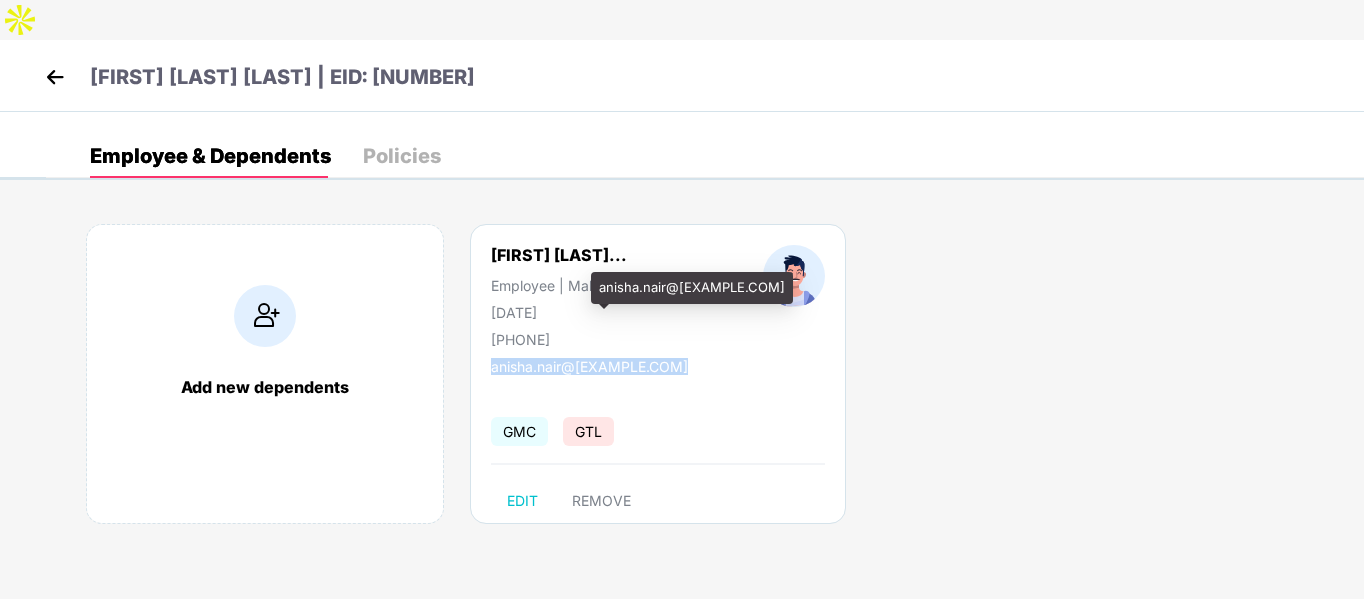 click on "anisha.nair@[EXAMPLE.COM]" at bounding box center [591, 366] 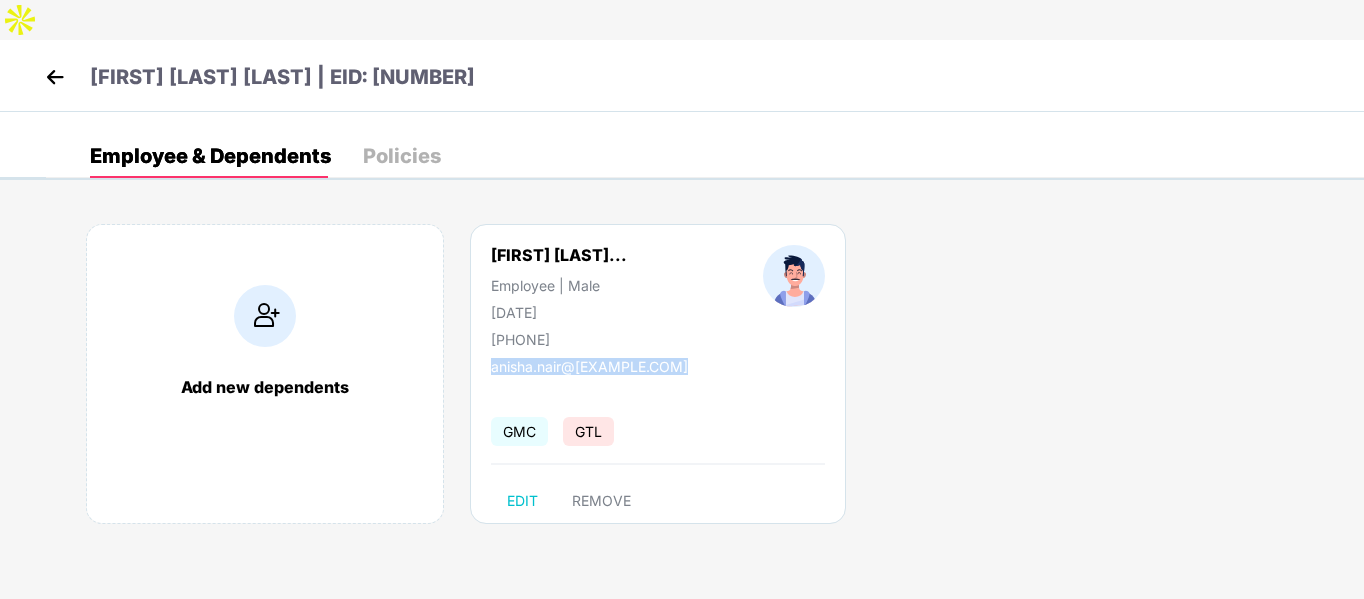 drag, startPoint x: 517, startPoint y: 298, endPoint x: 643, endPoint y: 299, distance: 126.00397 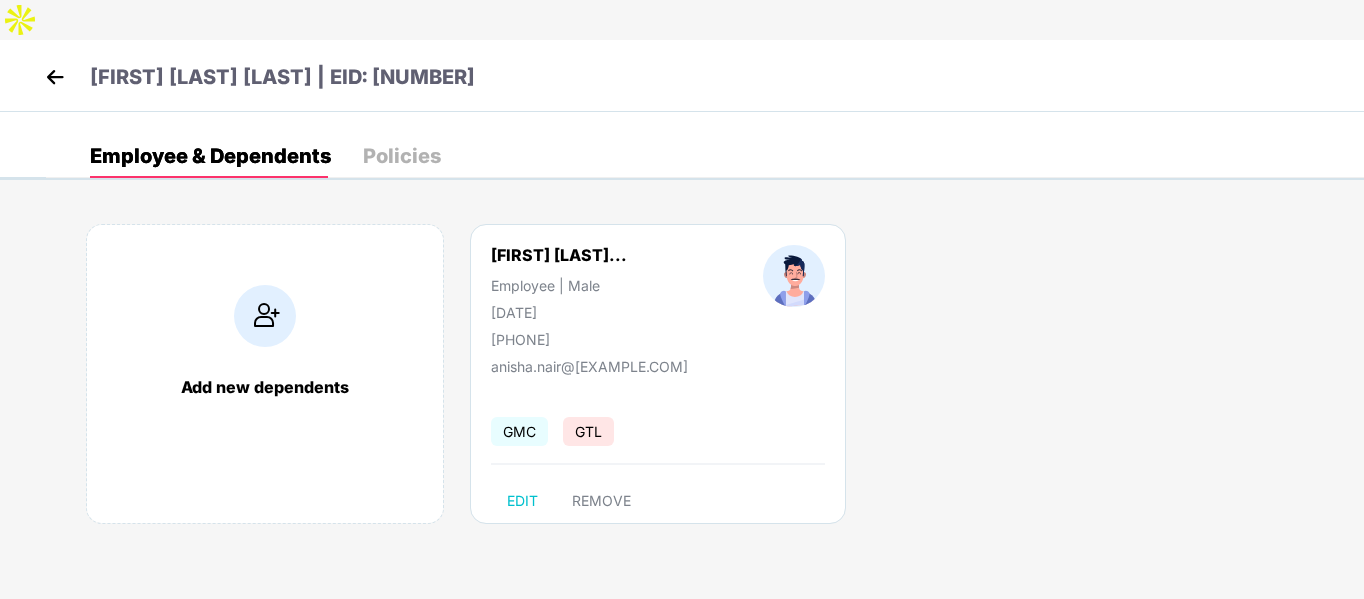 click on "Policies" at bounding box center (402, 156) 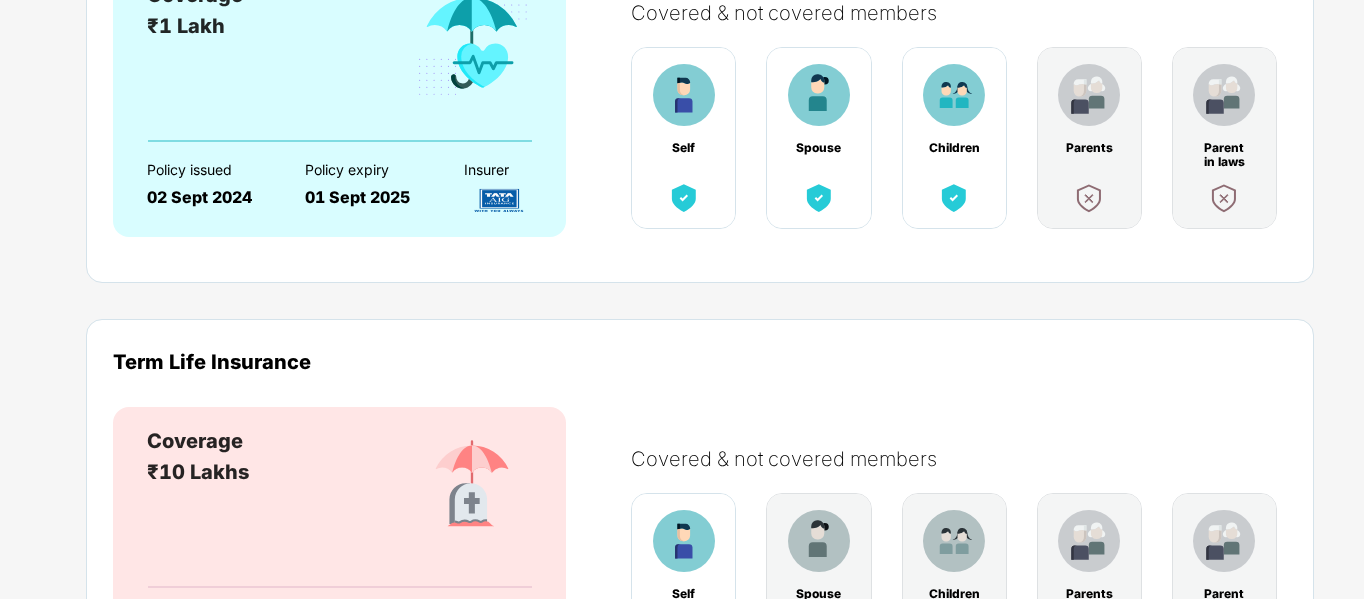 scroll, scrollTop: 507, scrollLeft: 0, axis: vertical 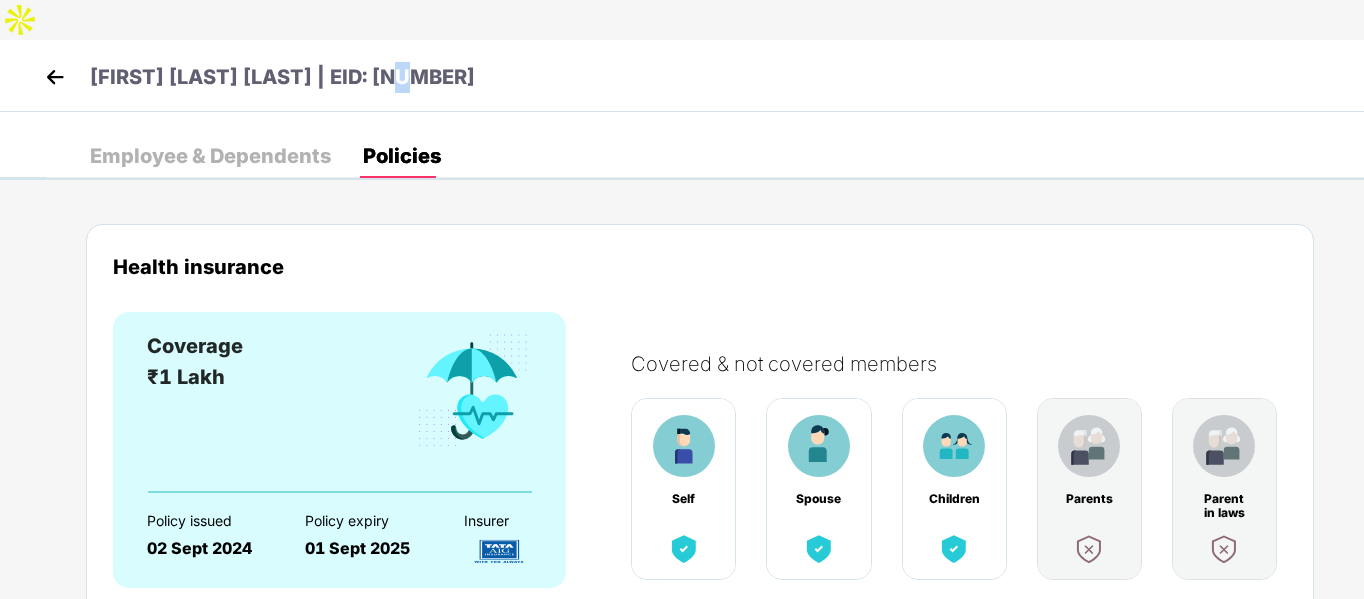 click on "[FIRST] [LAST] [LAST] | EID: [NUMBER]" at bounding box center (282, 77) 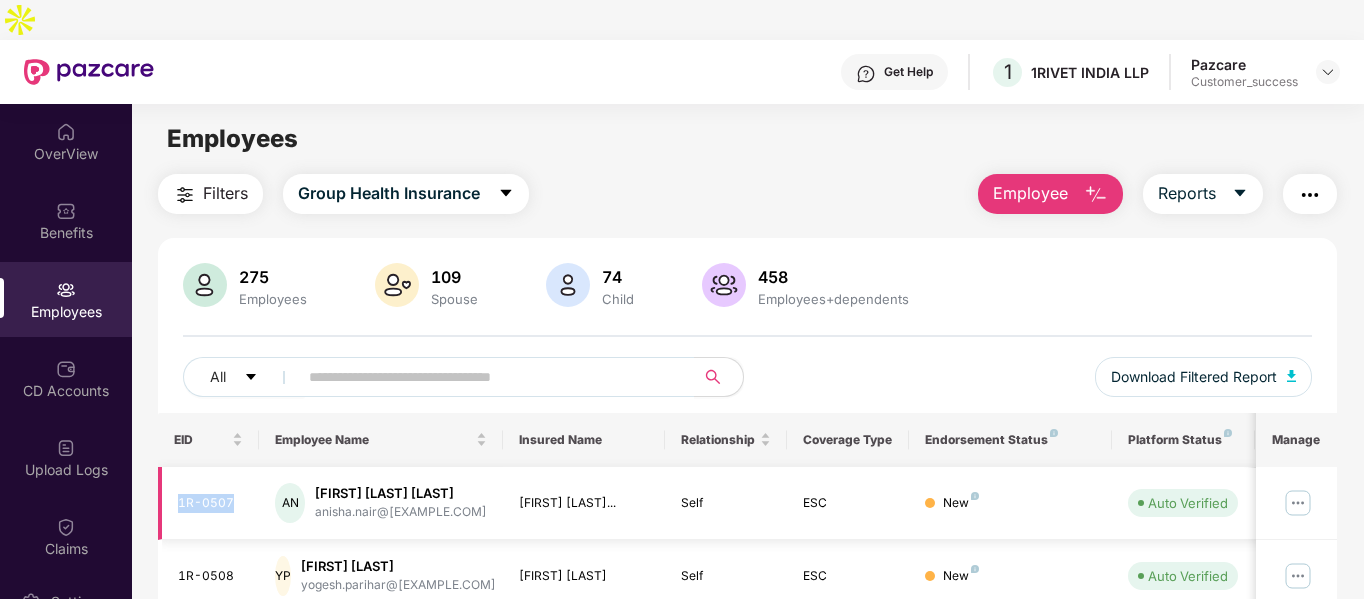 drag, startPoint x: 231, startPoint y: 472, endPoint x: 157, endPoint y: 471, distance: 74.00676 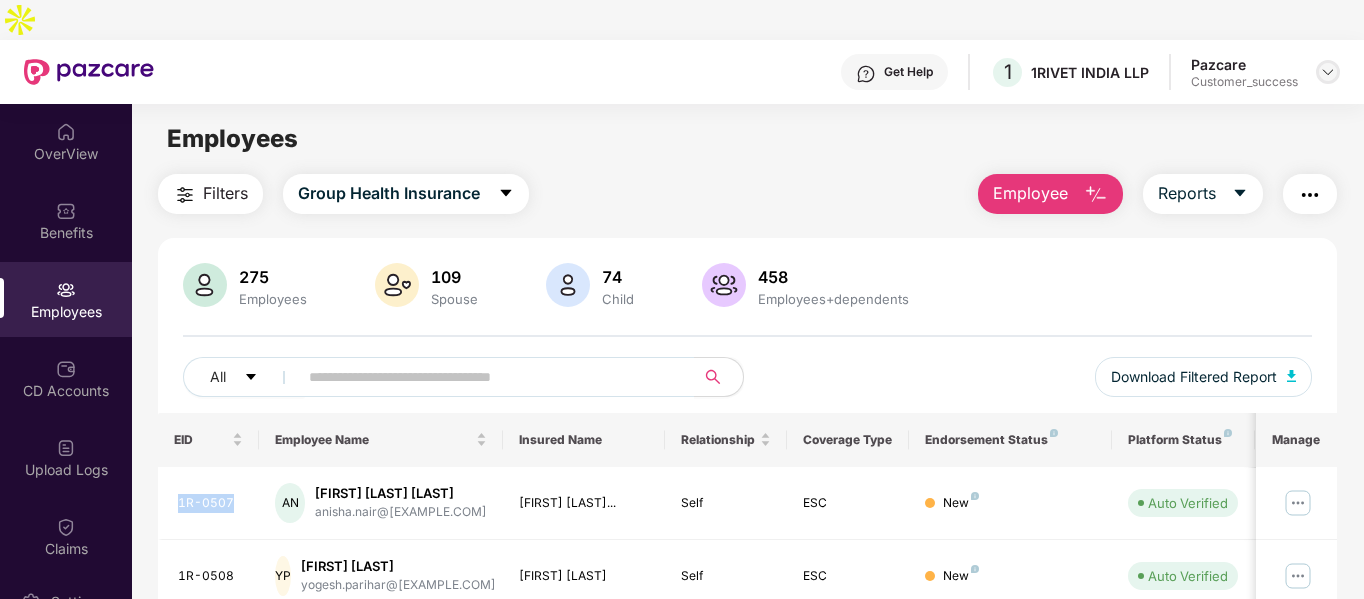 click at bounding box center [1328, 72] 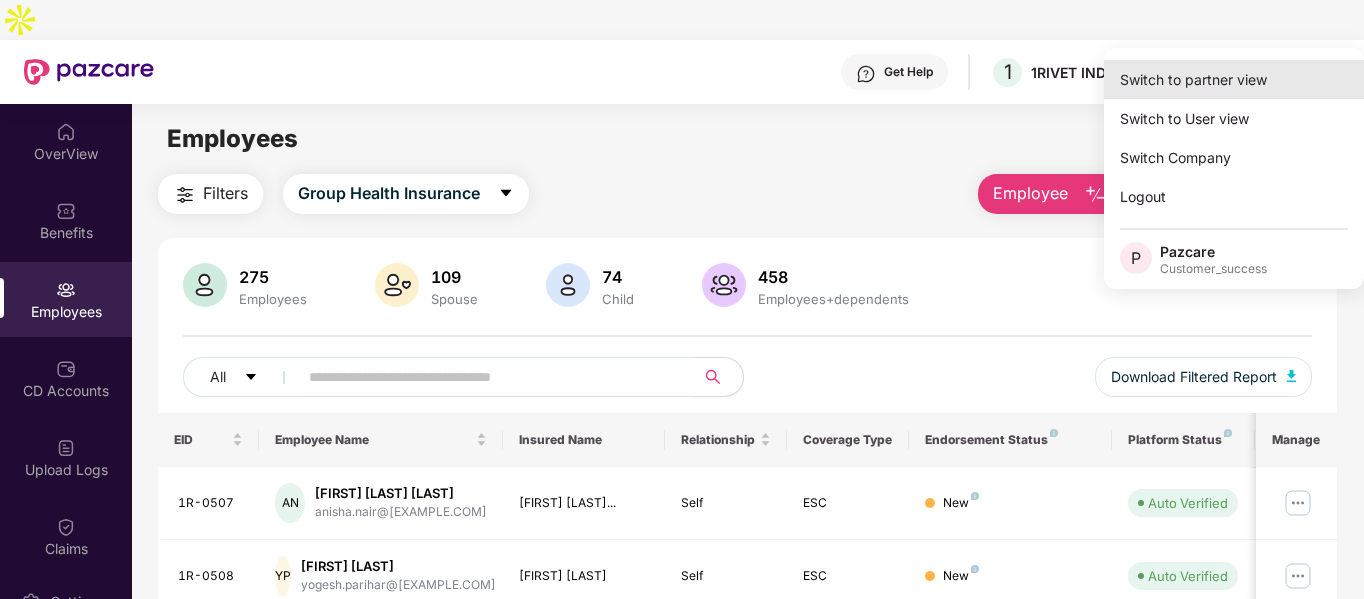 click on "Switch to partner view" at bounding box center (1234, 79) 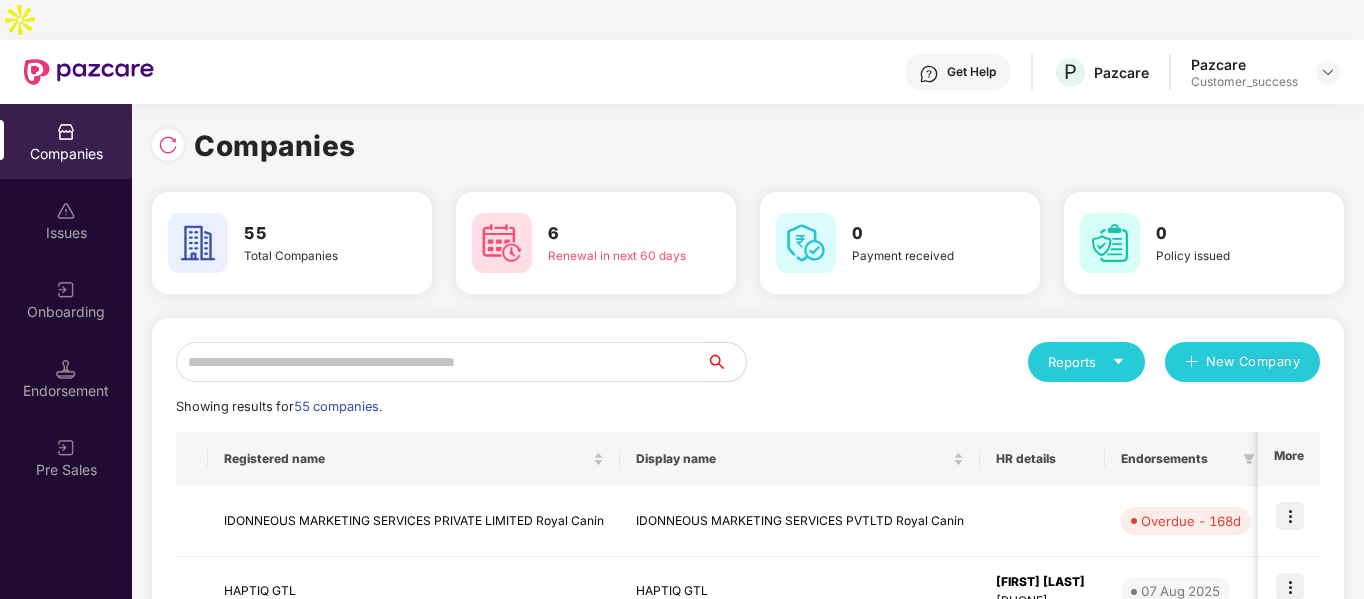 click at bounding box center (441, 362) 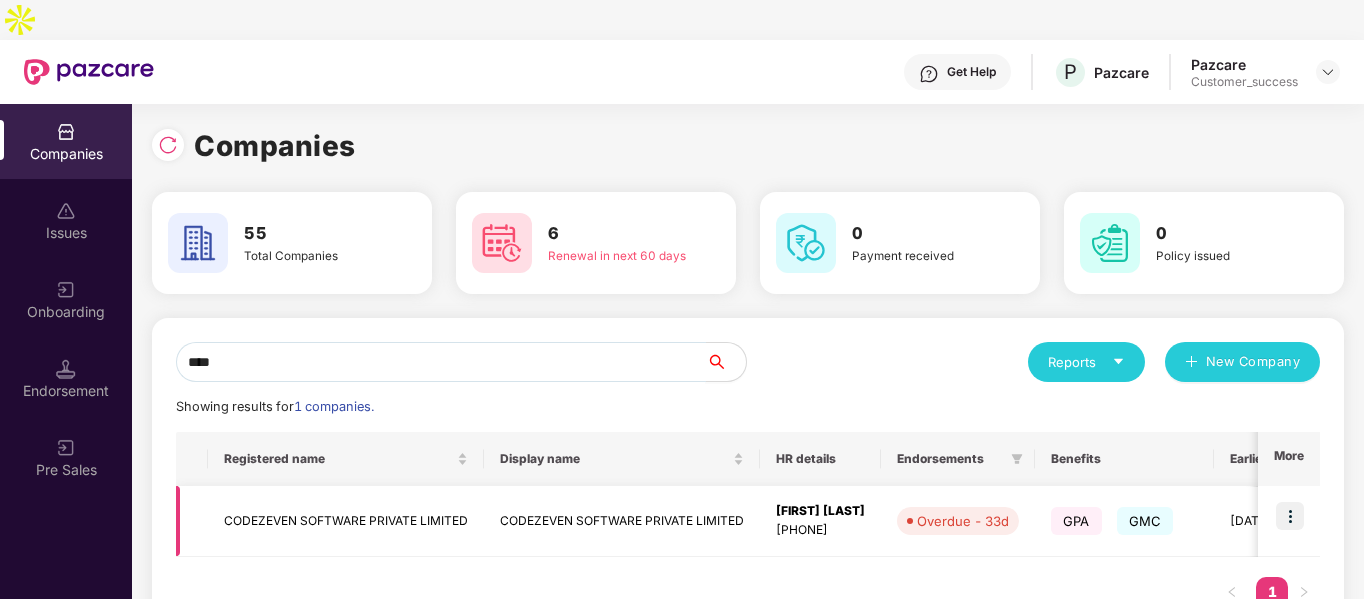 type on "****" 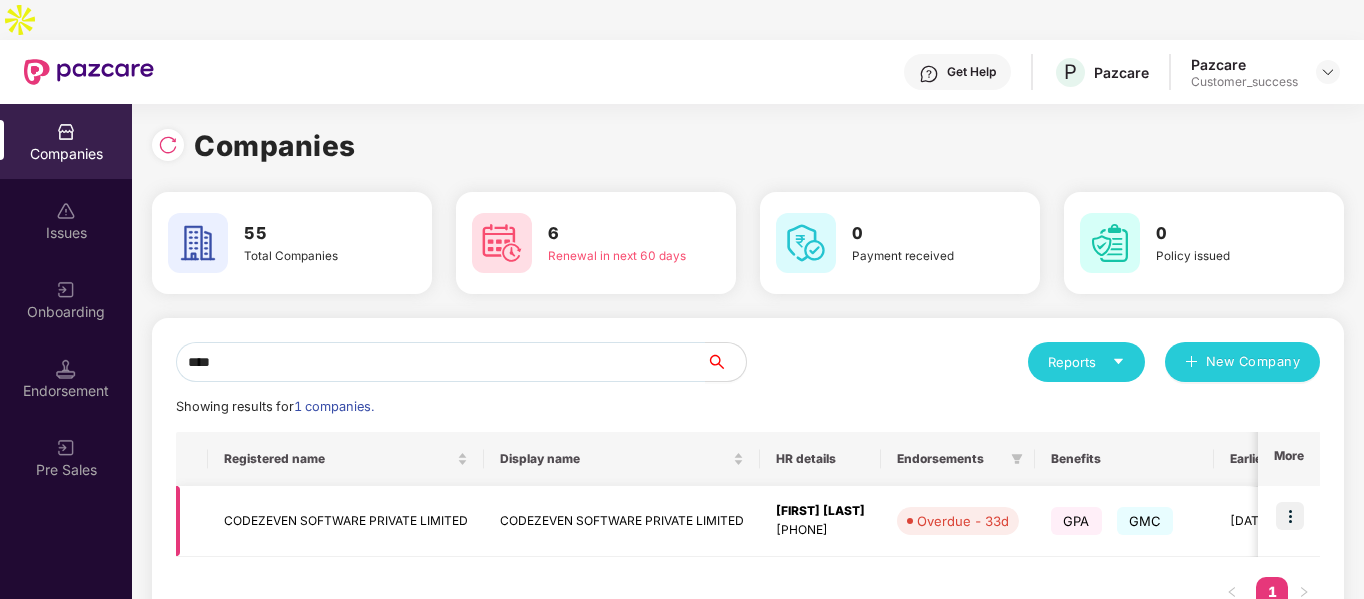 click at bounding box center (1290, 516) 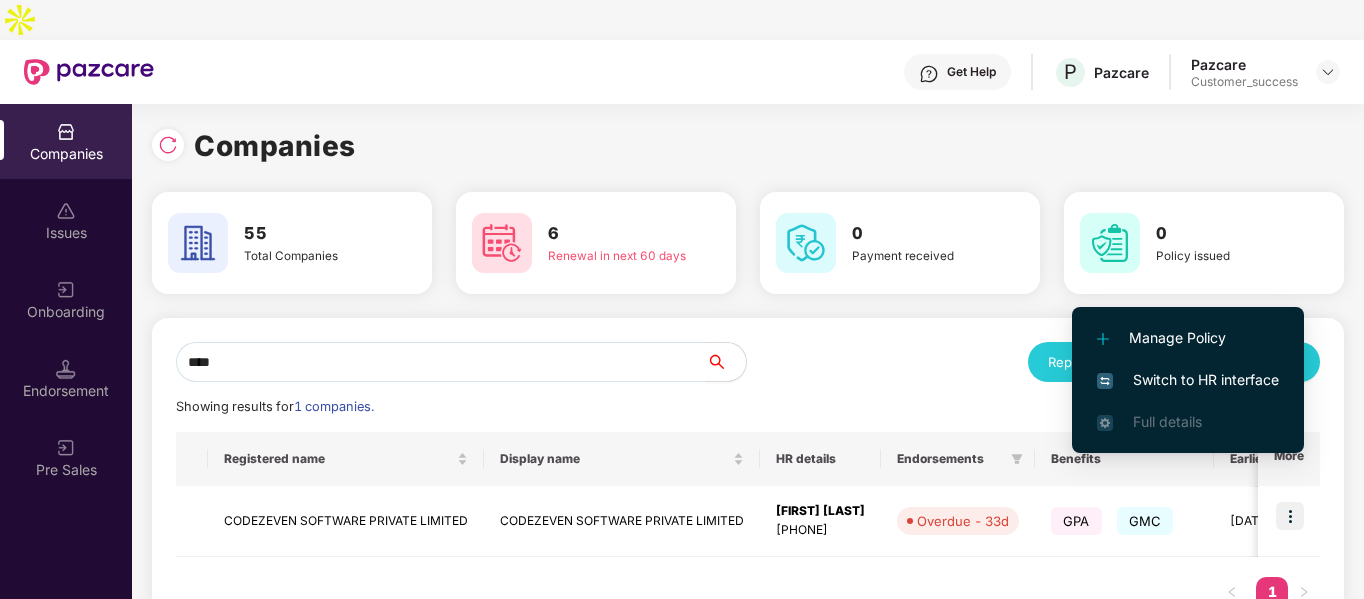 click on "Switch to HR interface" at bounding box center [1188, 380] 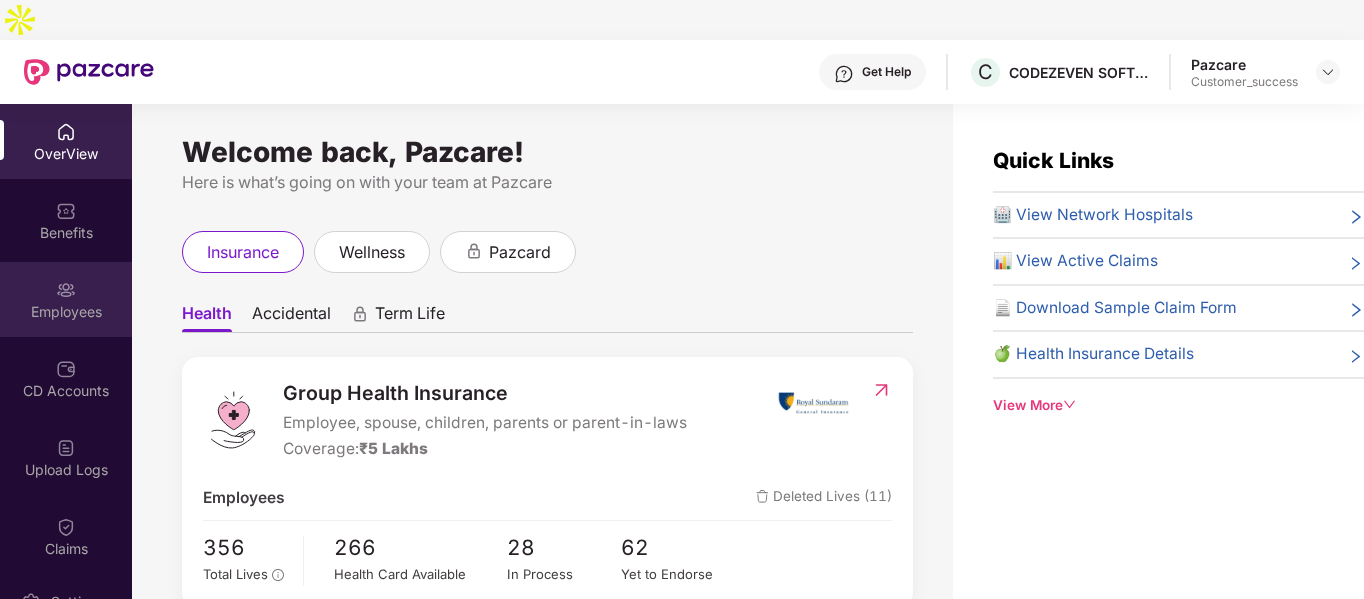 click on "Employees" at bounding box center [66, 312] 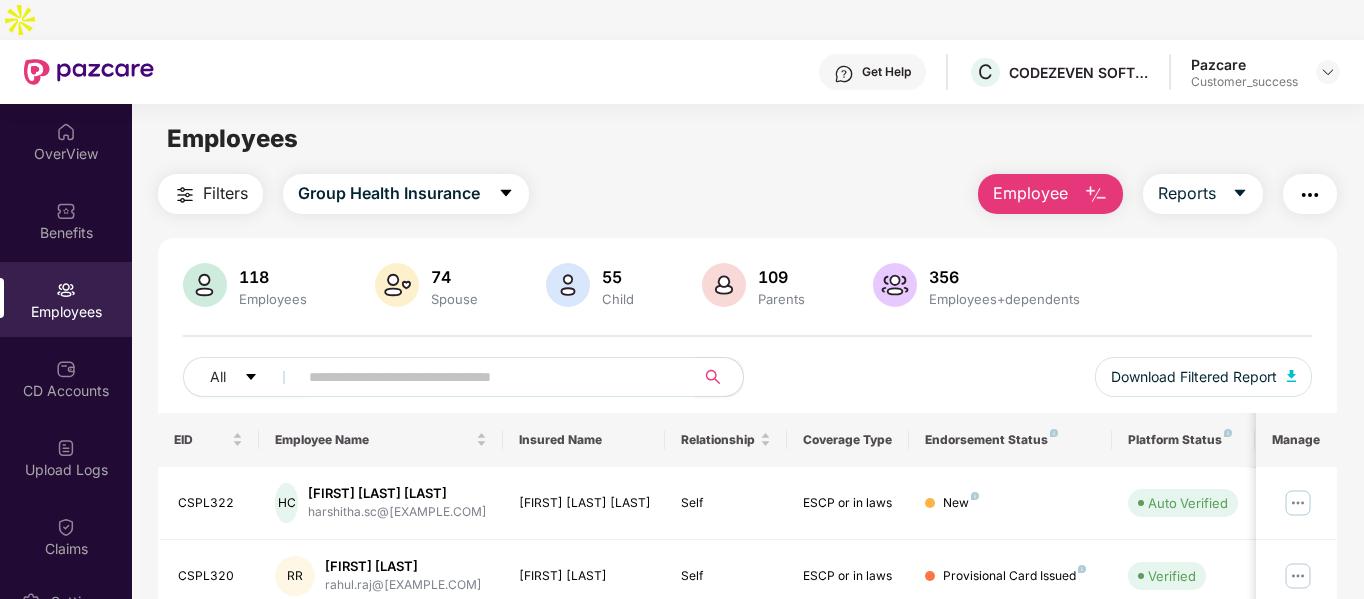 click at bounding box center (488, 377) 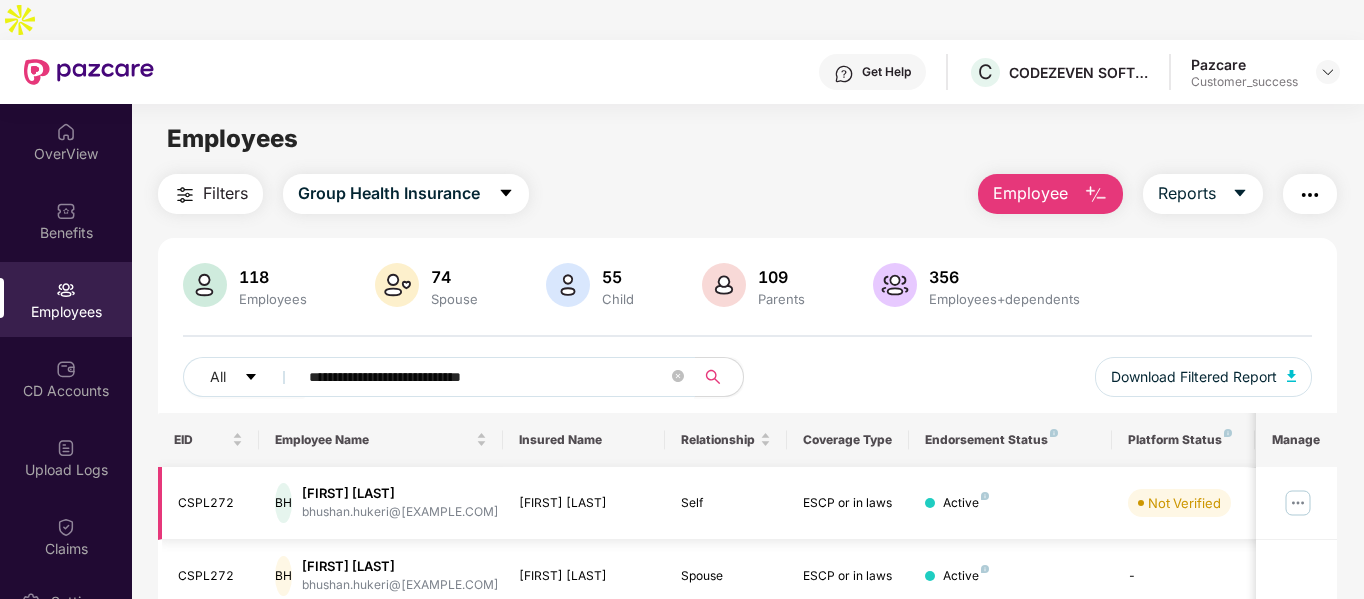 scroll, scrollTop: 265, scrollLeft: 0, axis: vertical 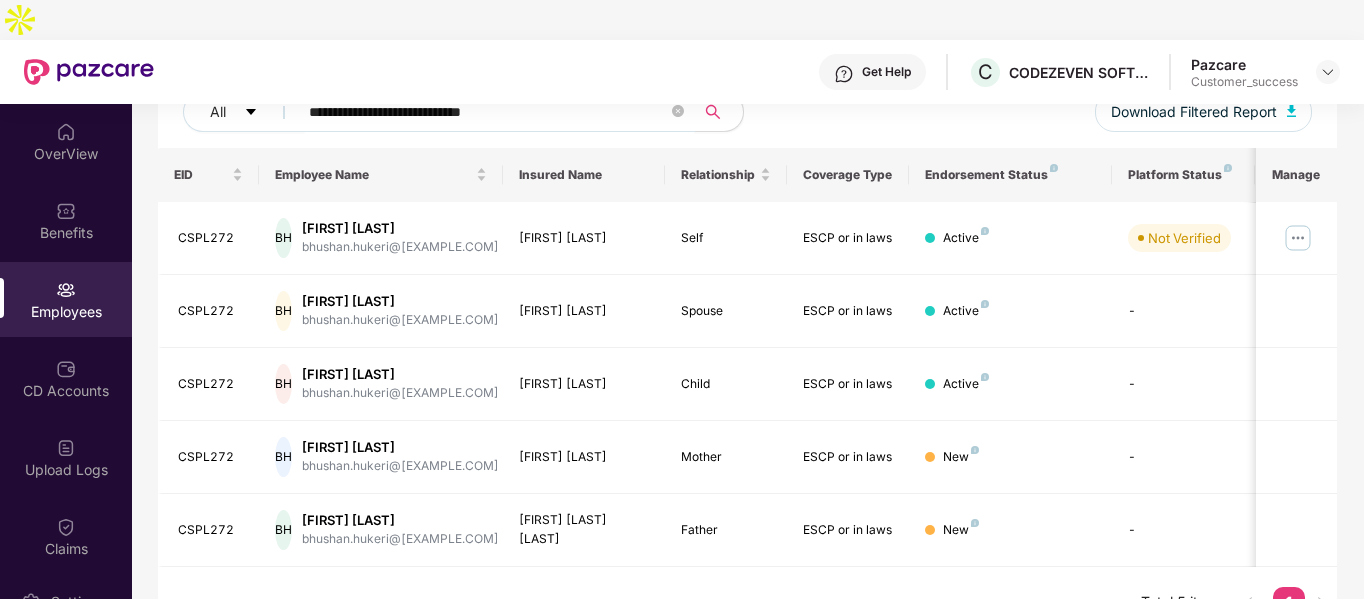 type on "**********" 